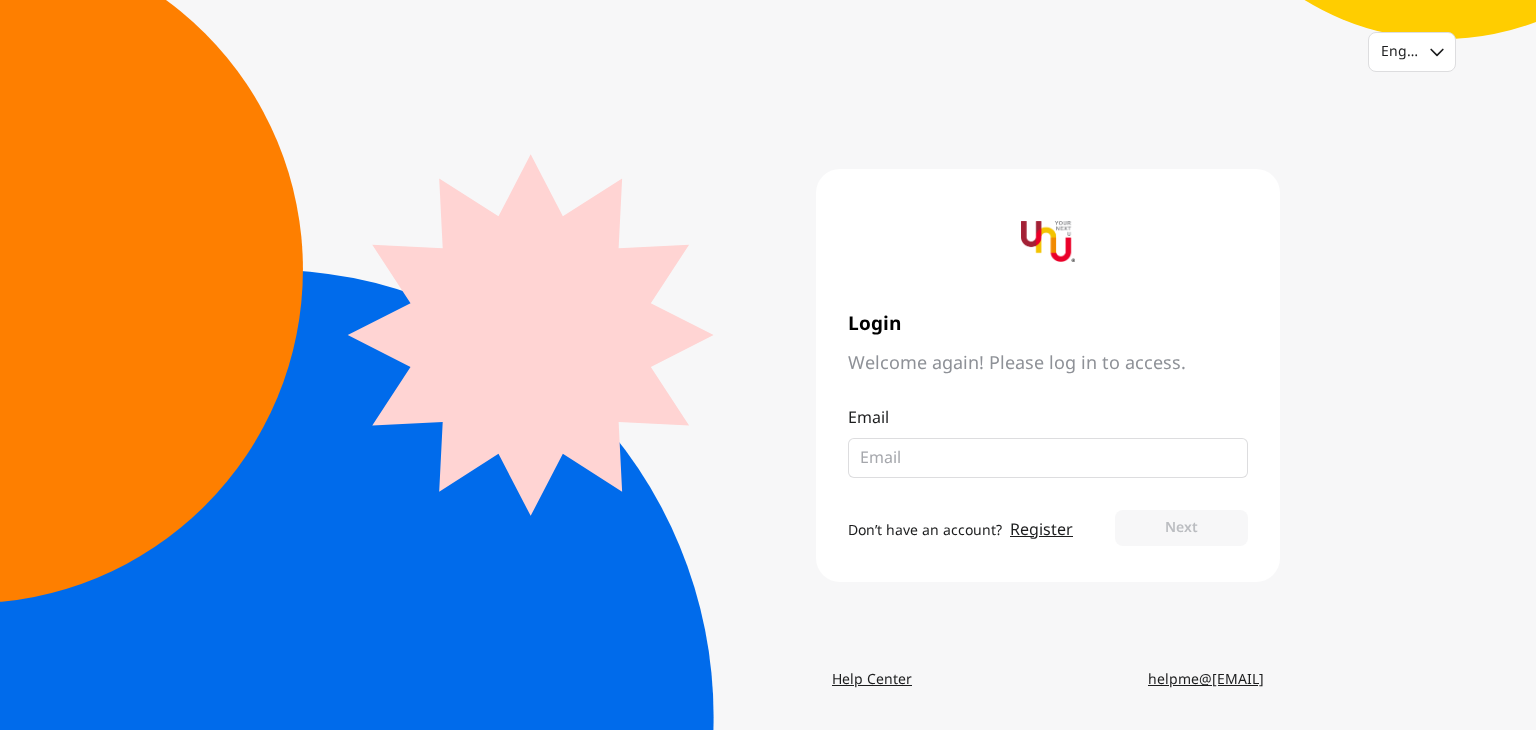 scroll, scrollTop: 0, scrollLeft: 0, axis: both 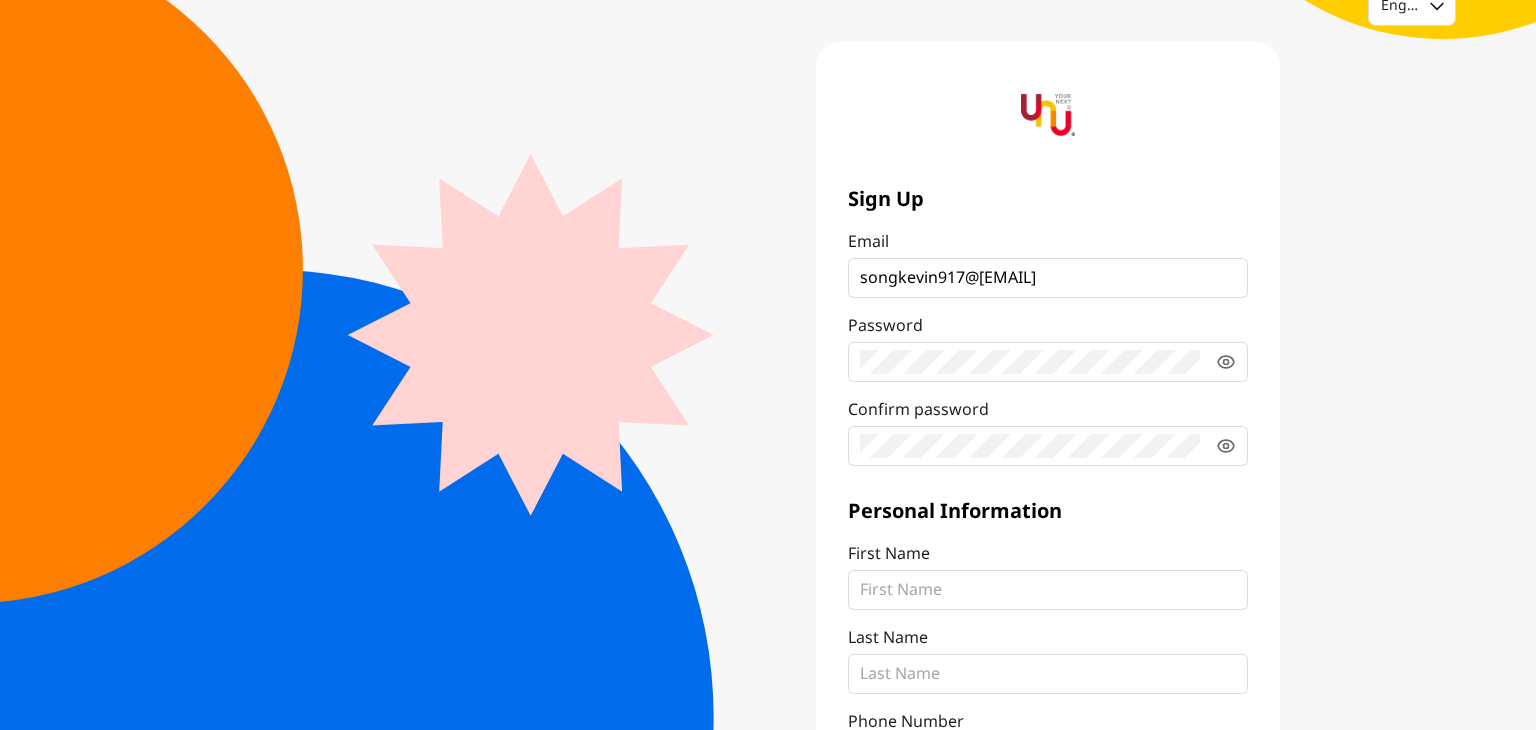 type on "songkevin917@gmail.com" 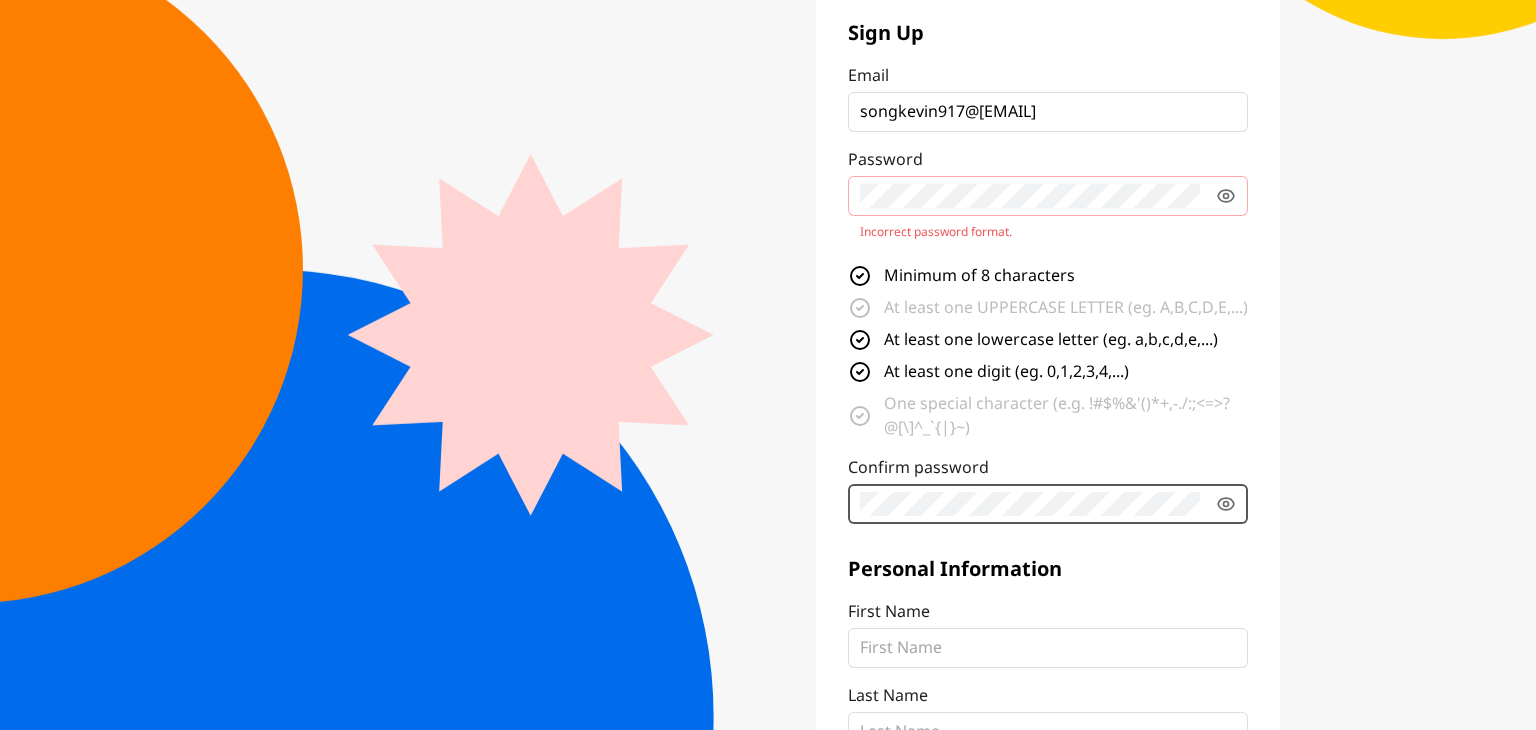 scroll, scrollTop: 212, scrollLeft: 0, axis: vertical 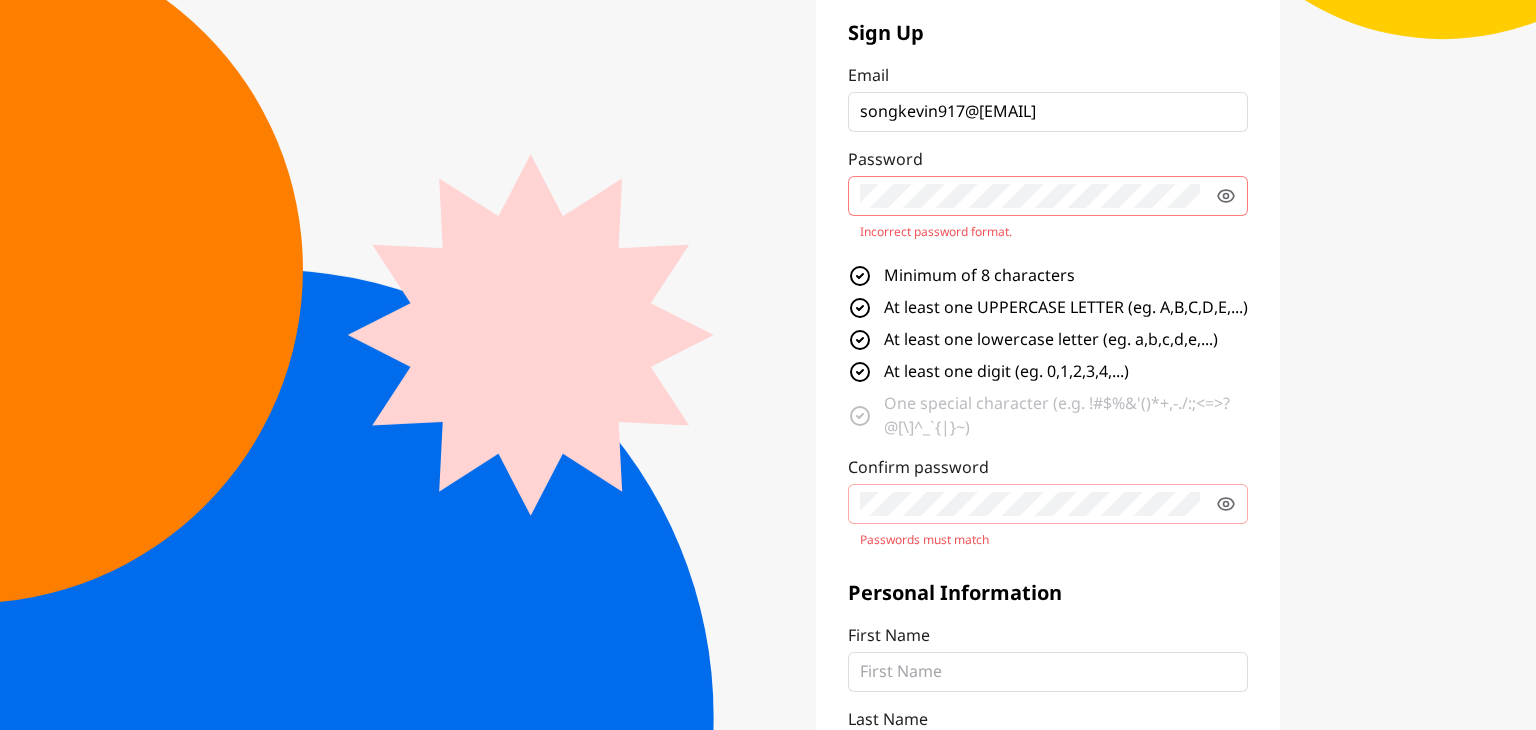 click at bounding box center (1048, 196) 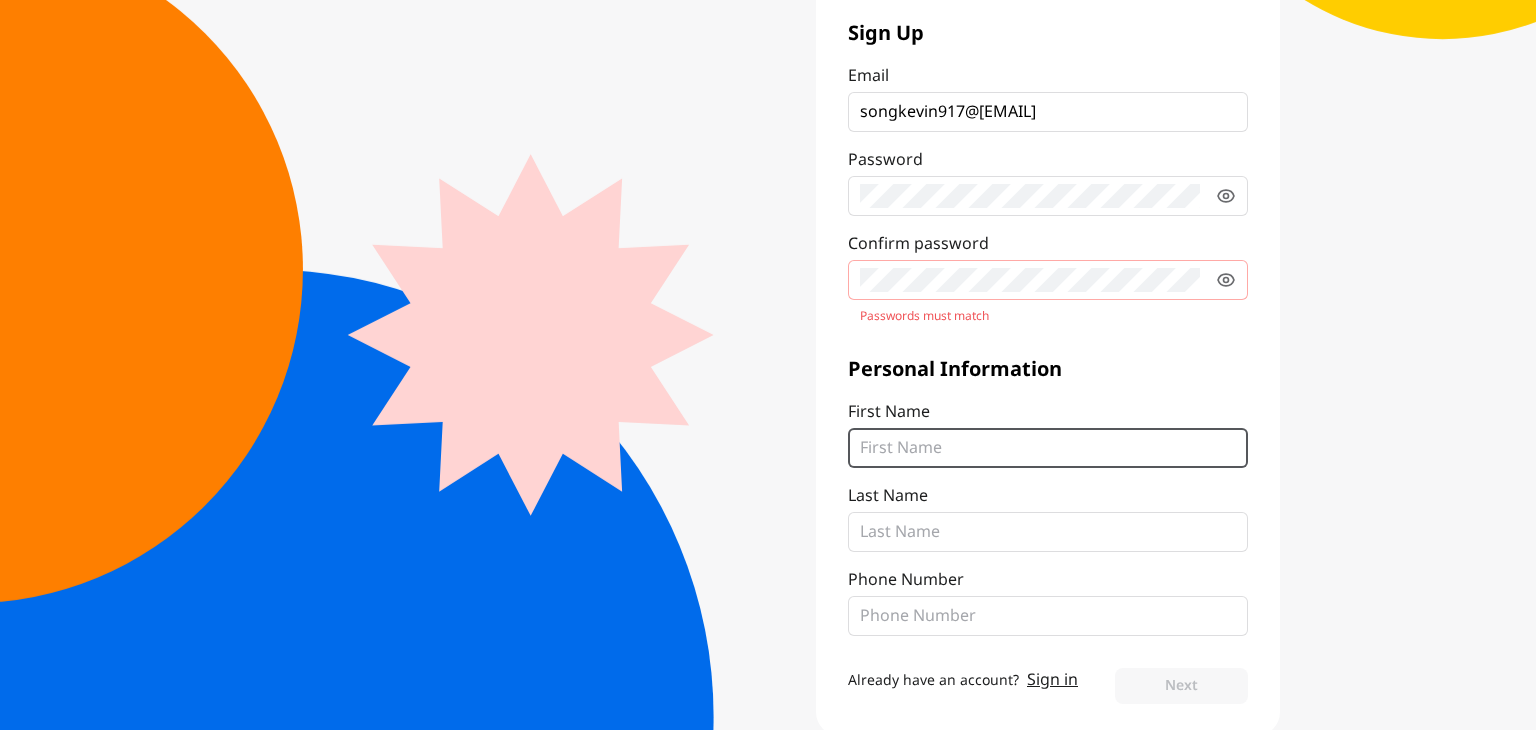 click on "First Name" at bounding box center [1048, 448] 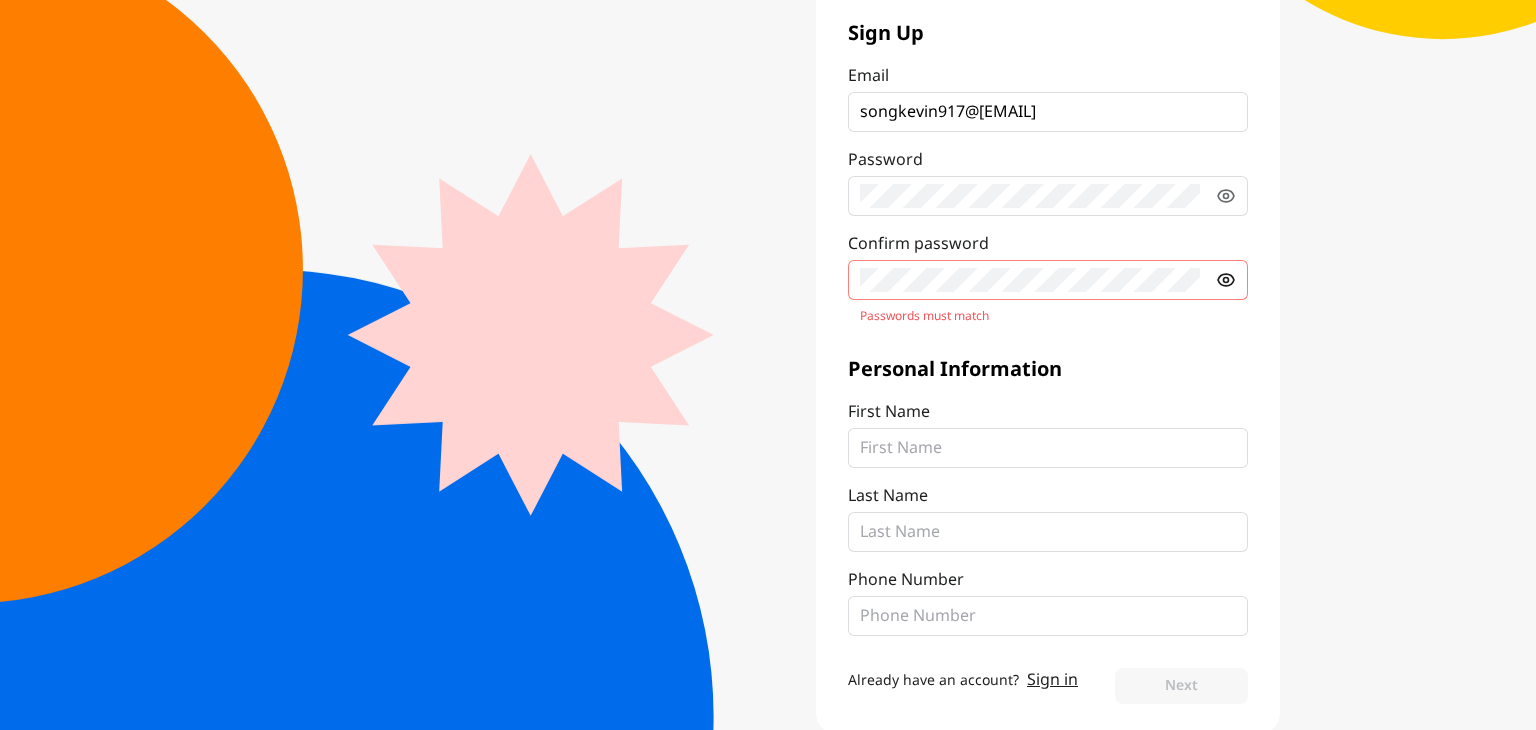 click 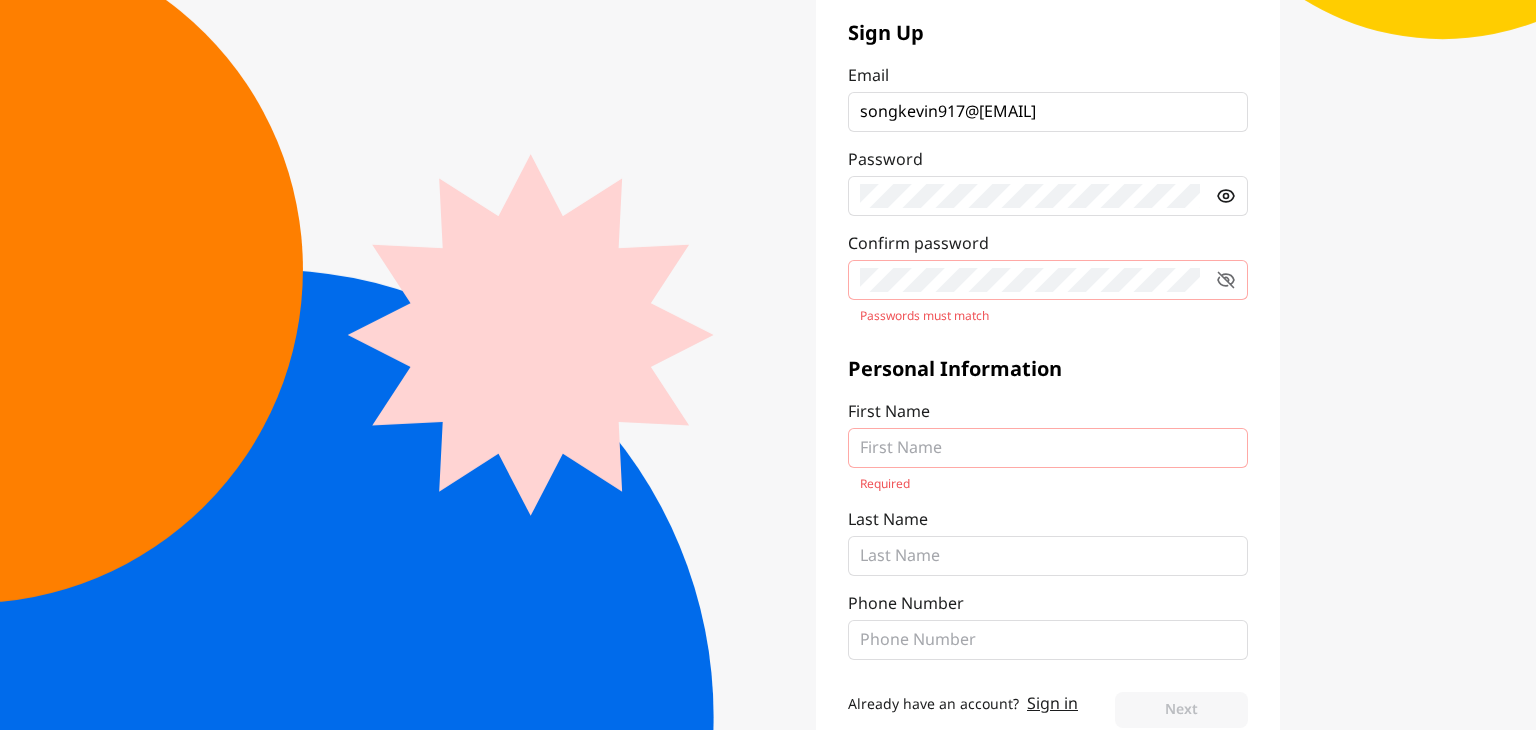 click 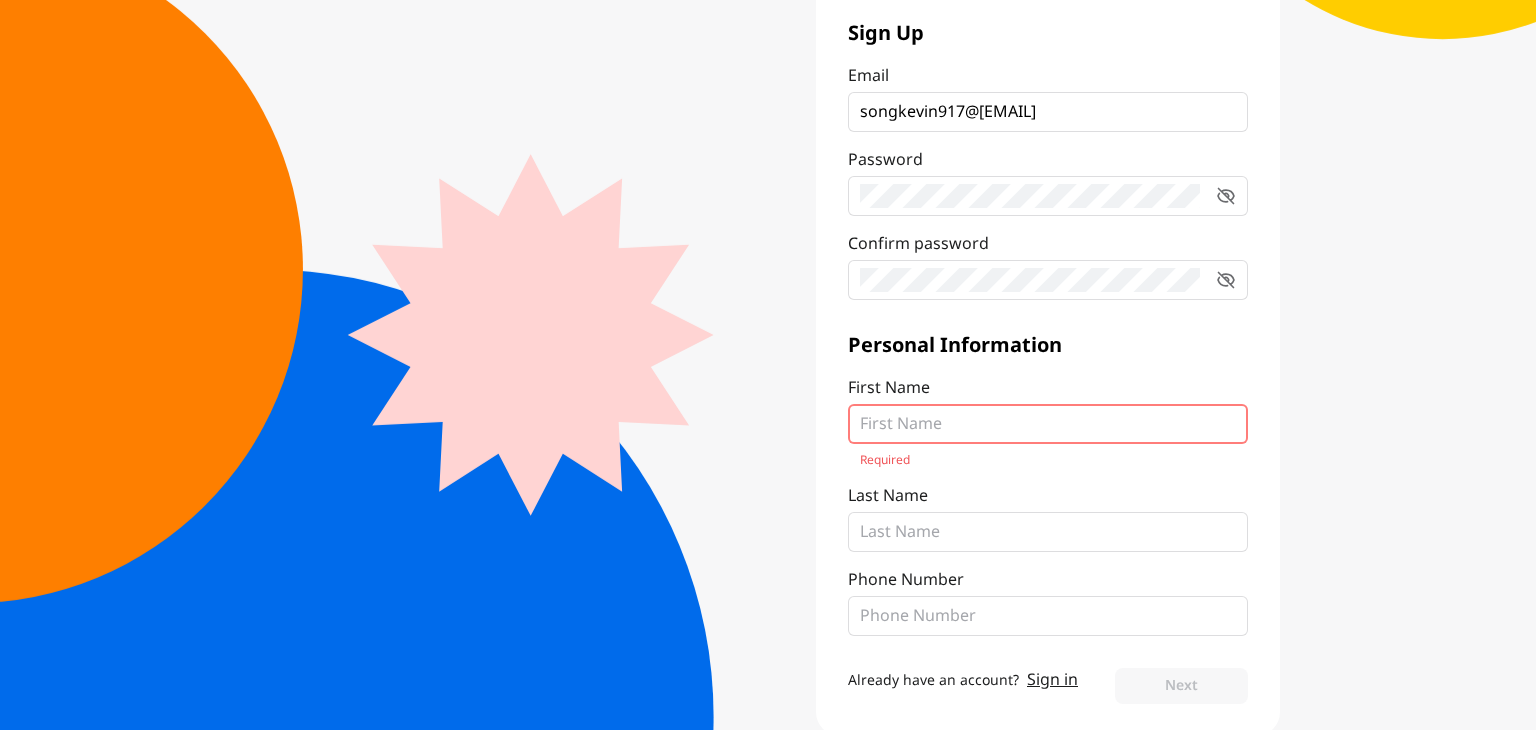 click on "First Name Required" at bounding box center [1048, 424] 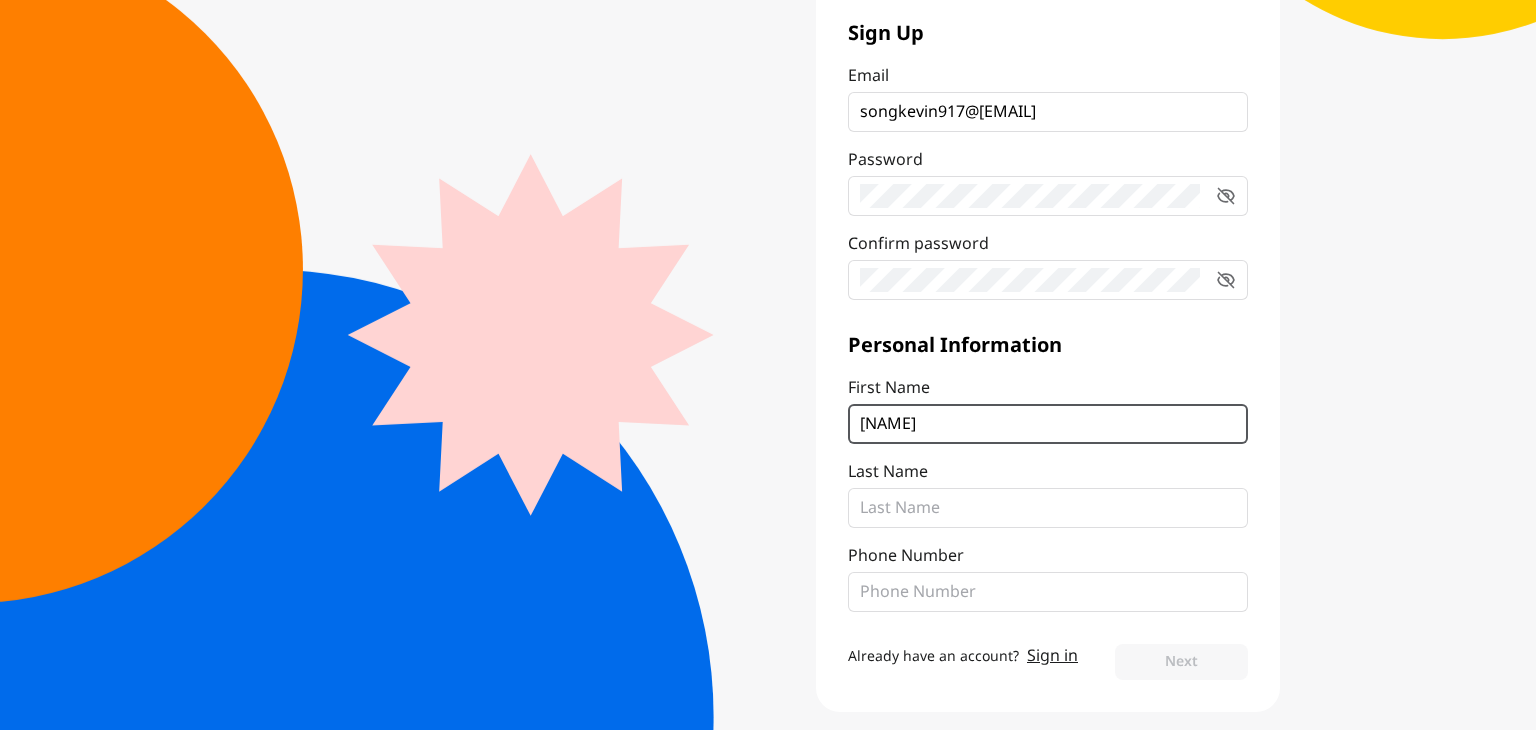 type on "Kevin" 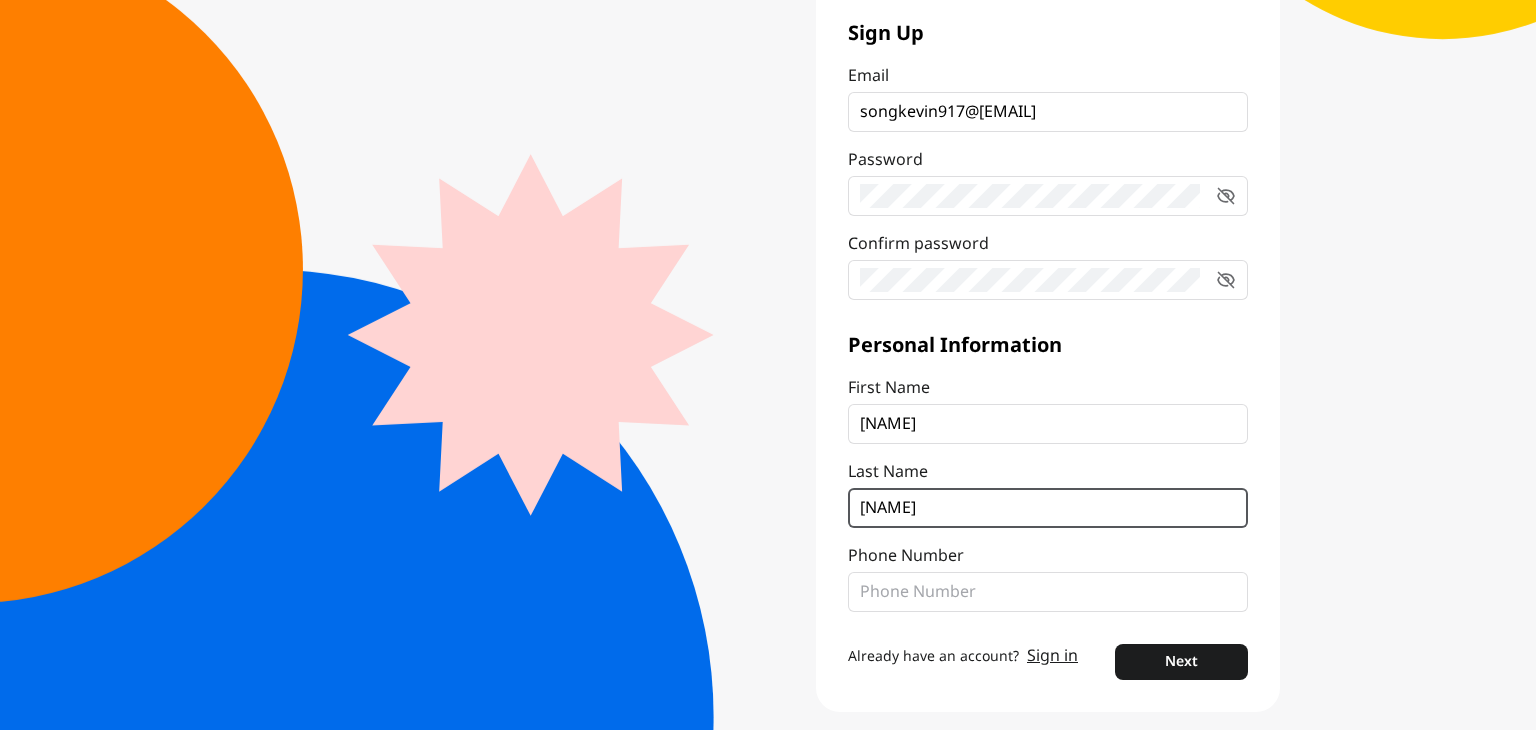 type on "Song" 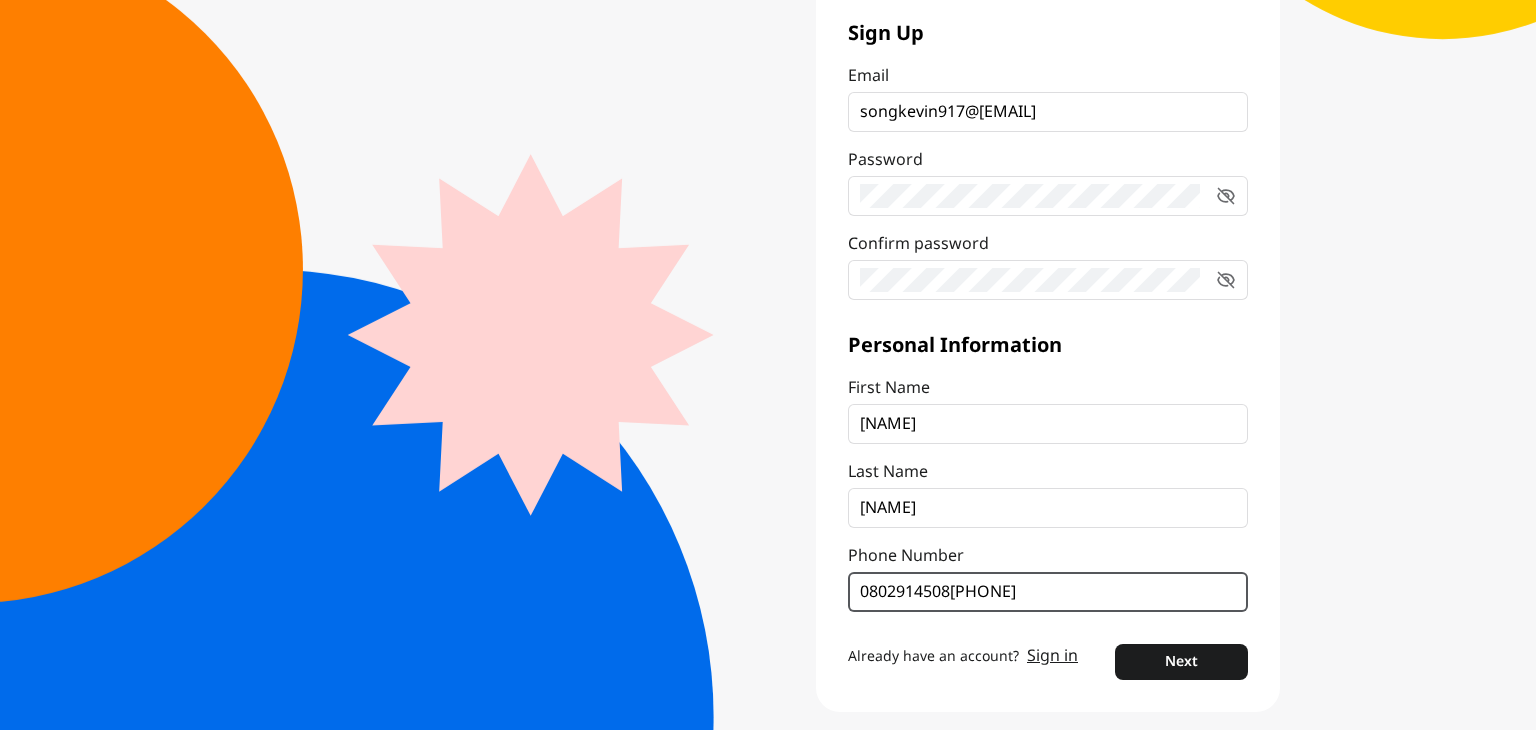 type on "0802914508" 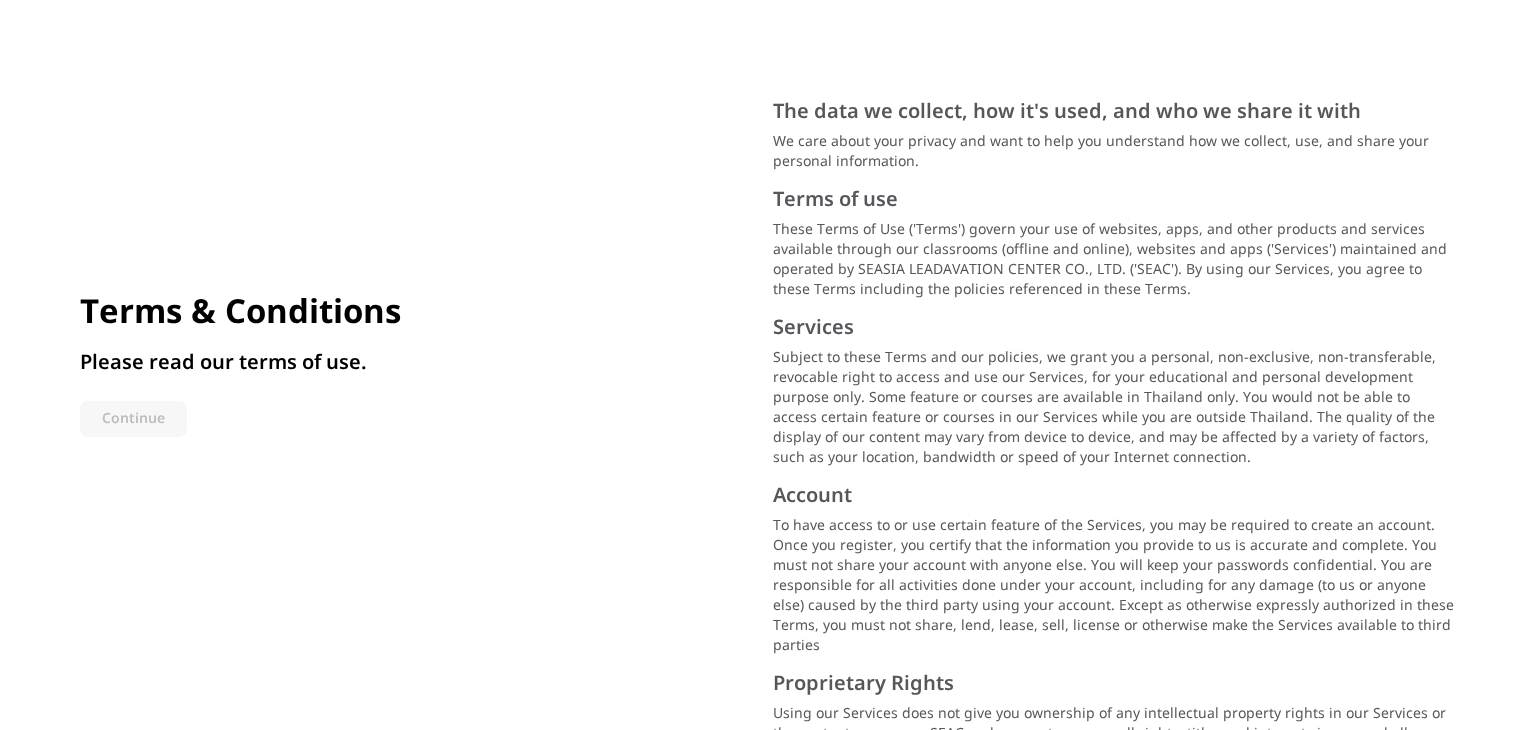 scroll, scrollTop: 0, scrollLeft: 0, axis: both 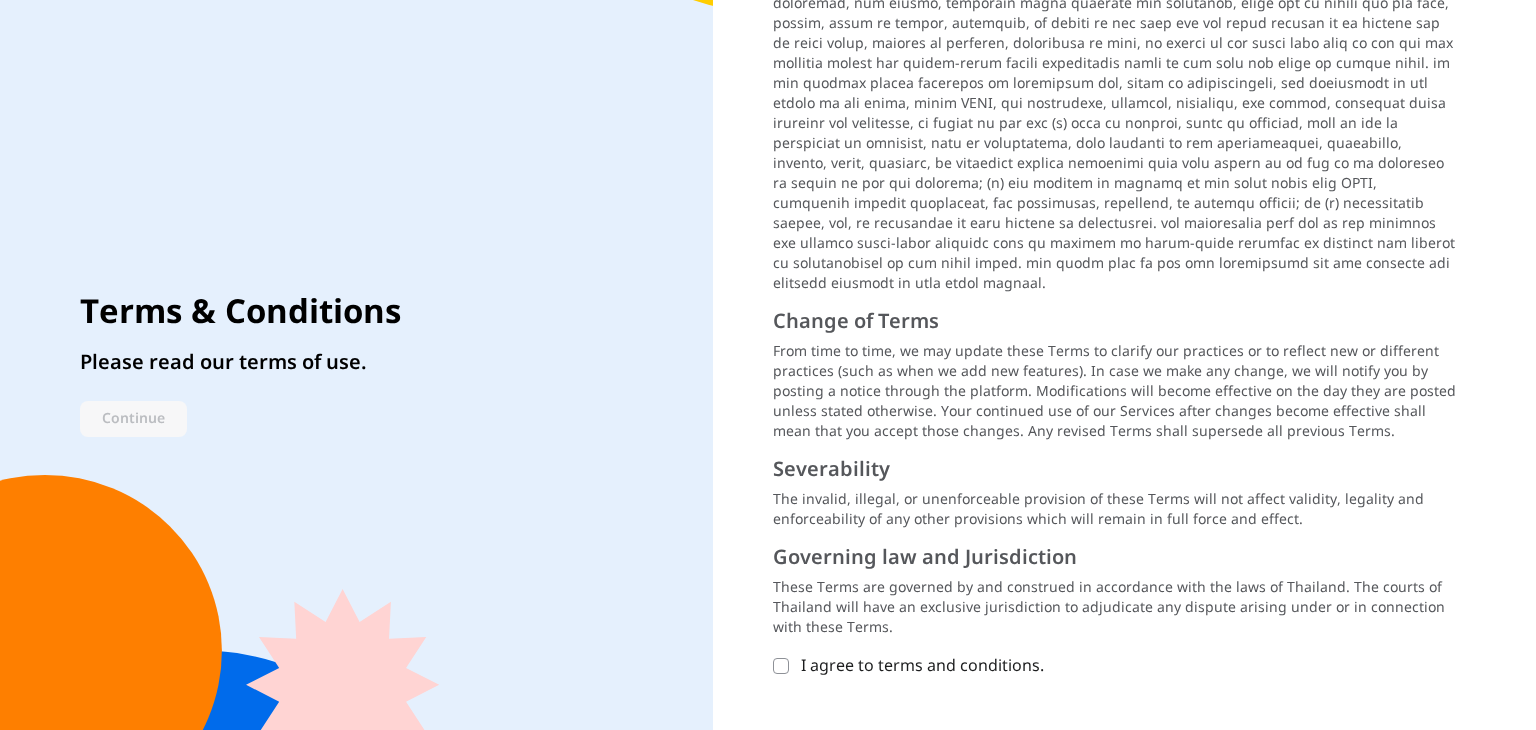 click 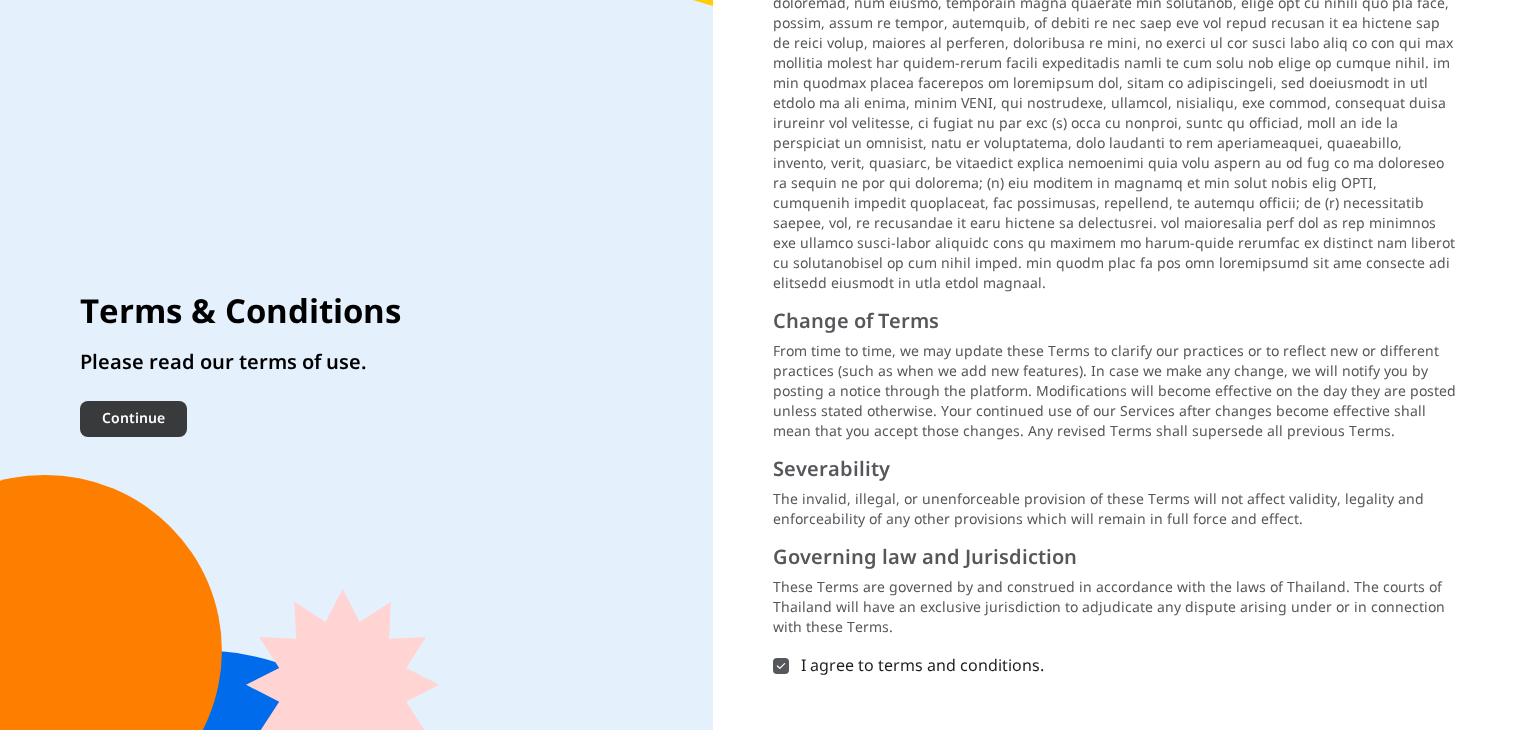 click on "Continue" at bounding box center (133, 419) 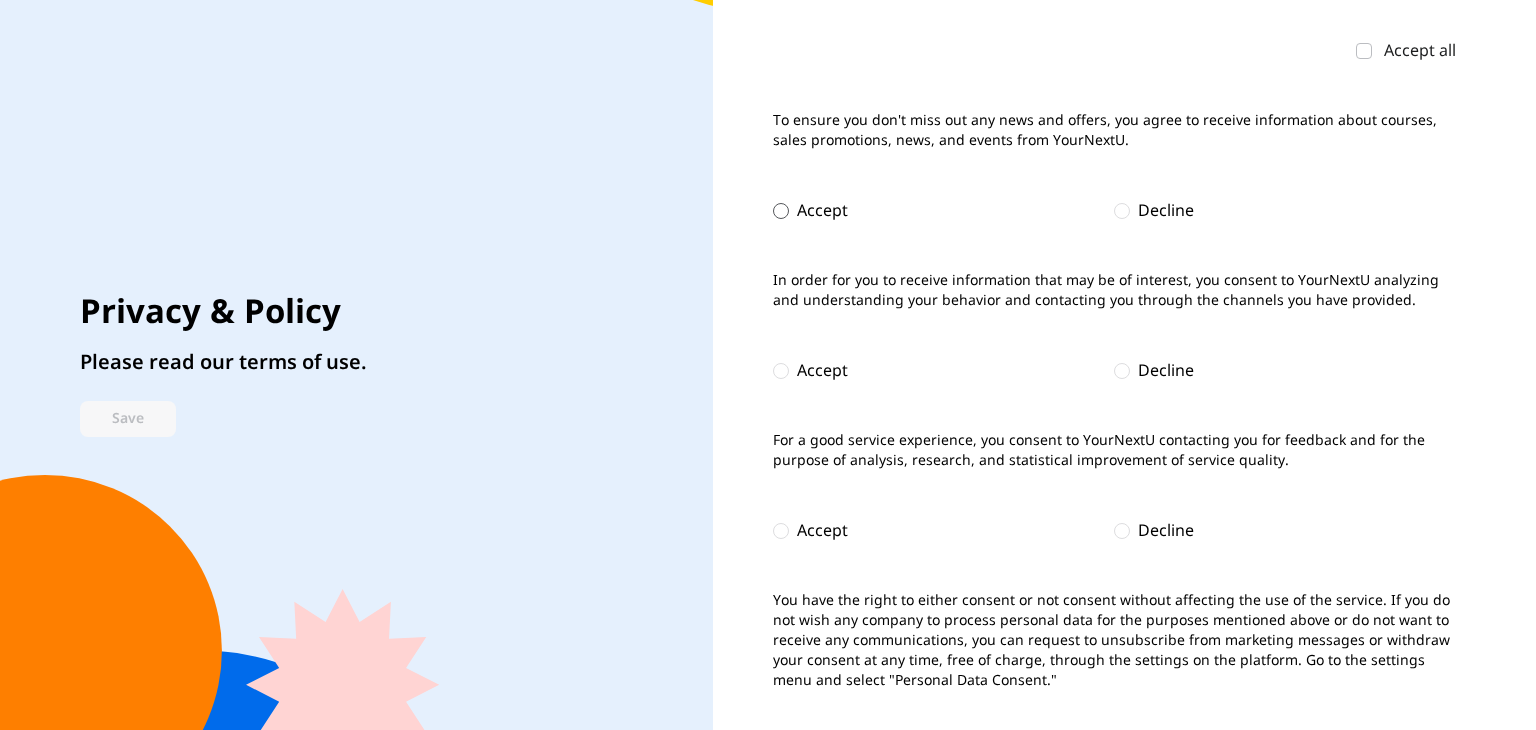 click at bounding box center [781, 211] 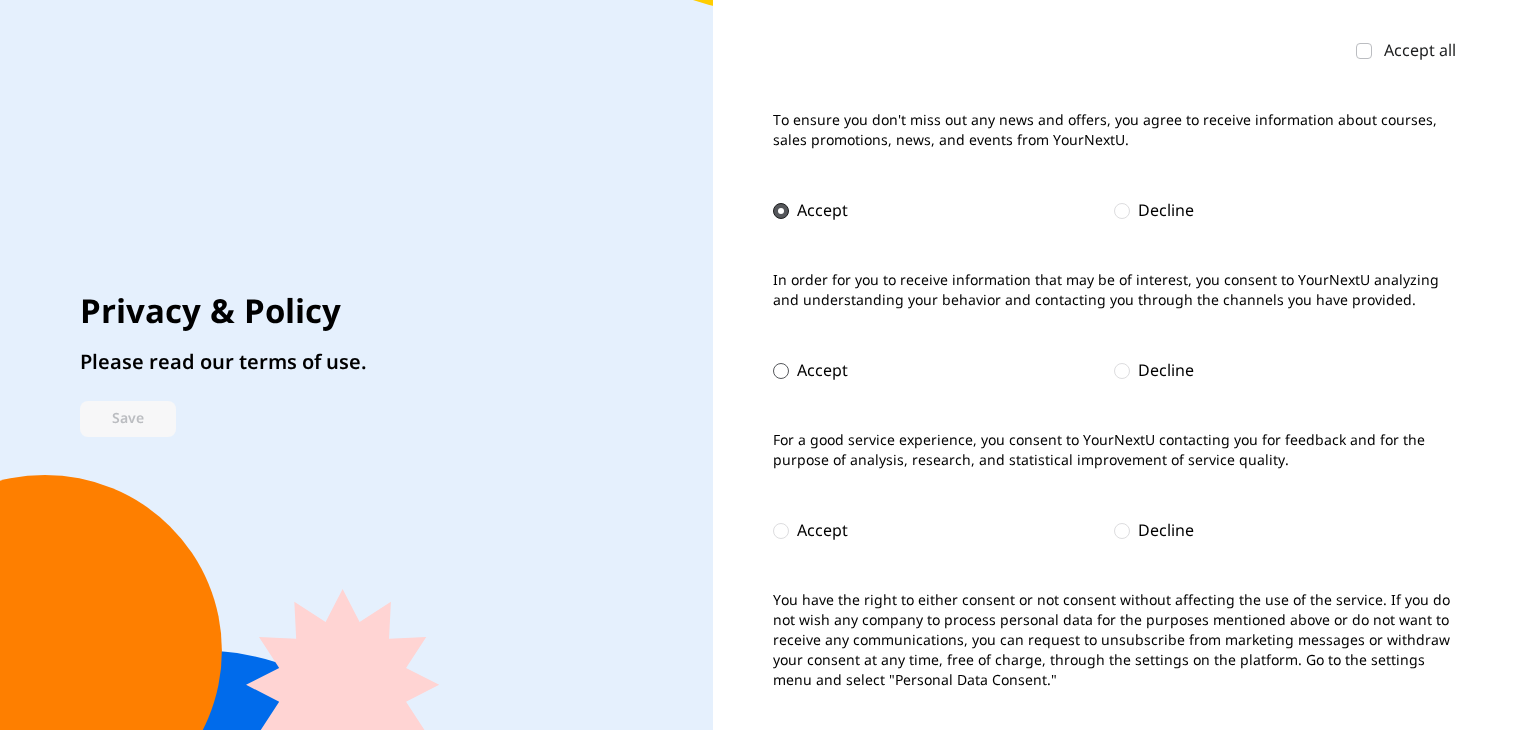 click at bounding box center (781, 371) 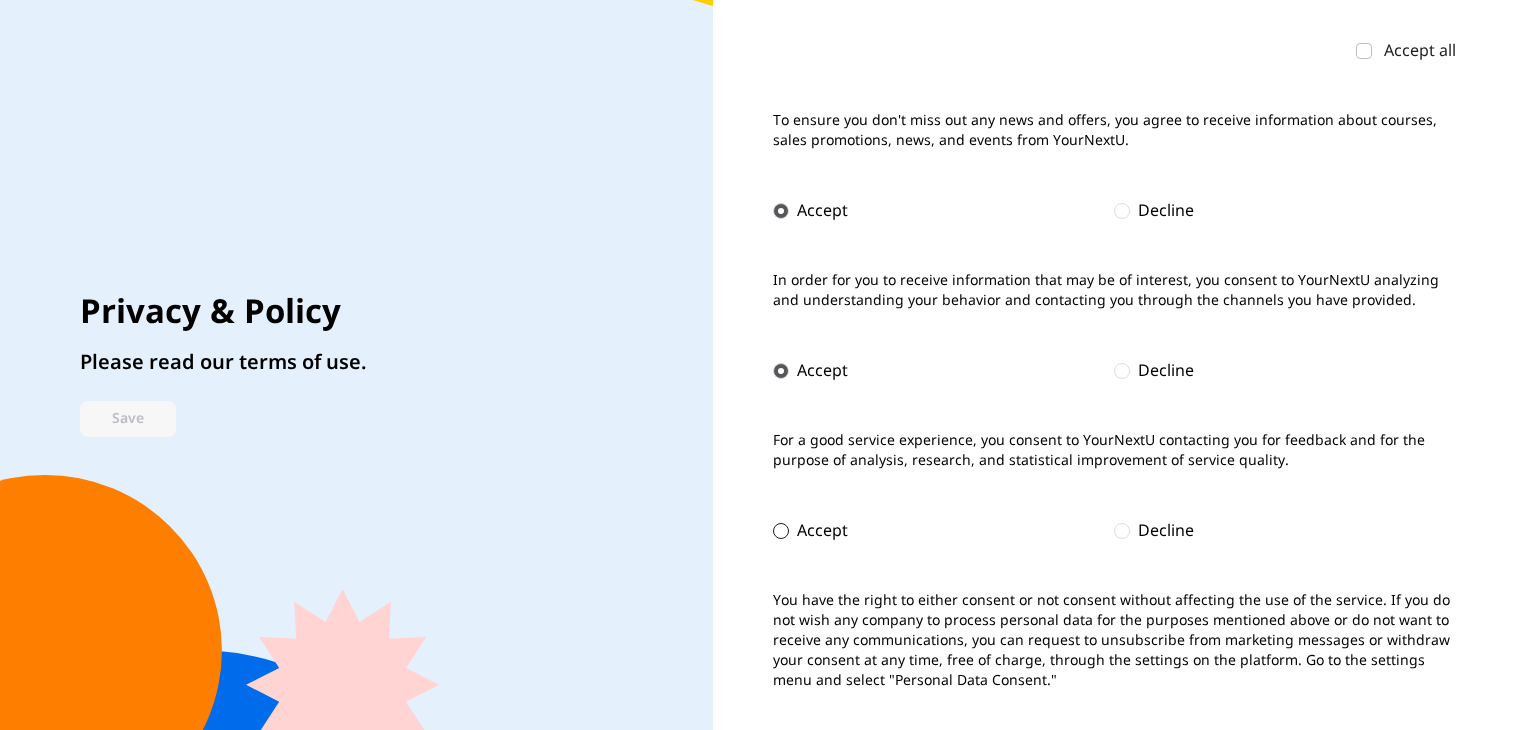 click on "Accept" at bounding box center [810, 531] 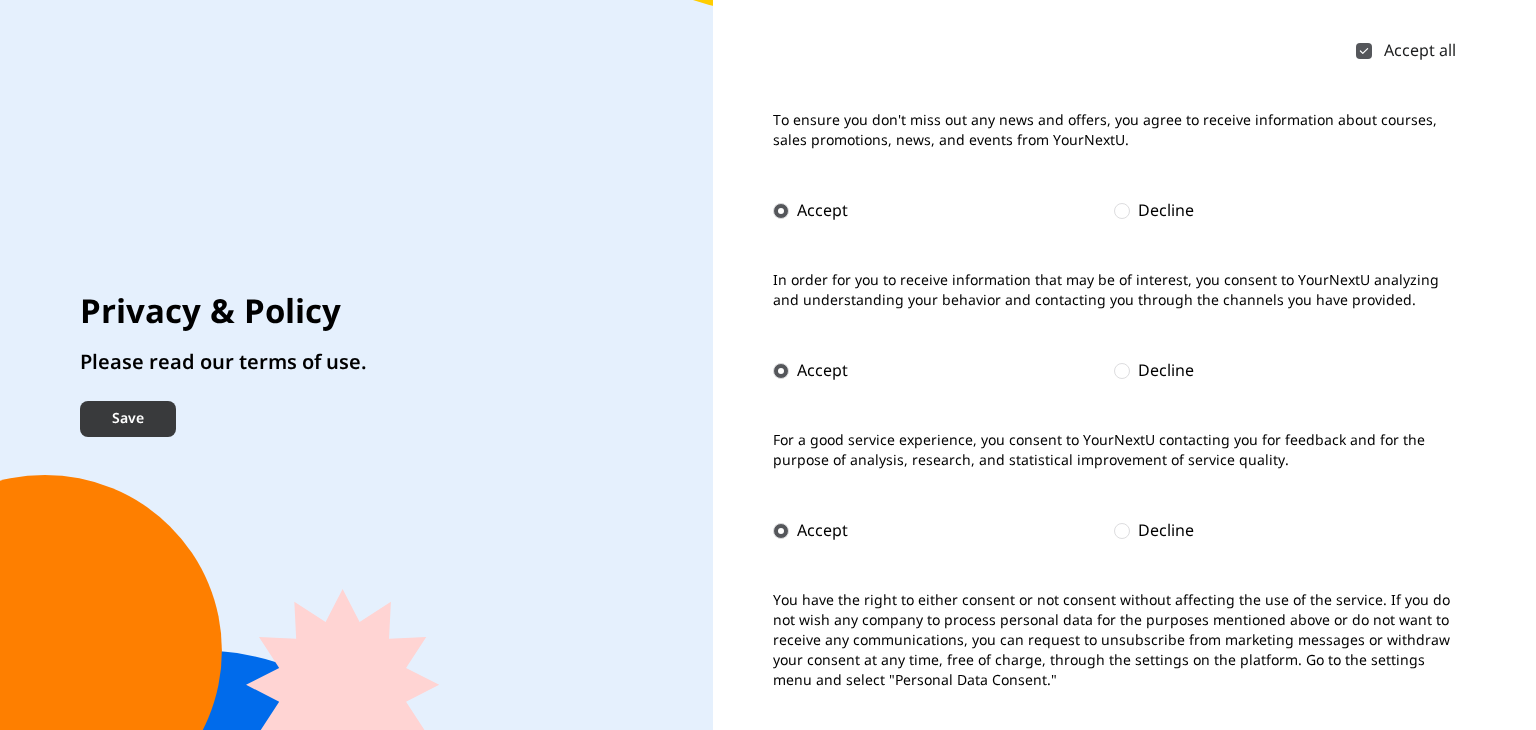 click on "Save" at bounding box center (128, 419) 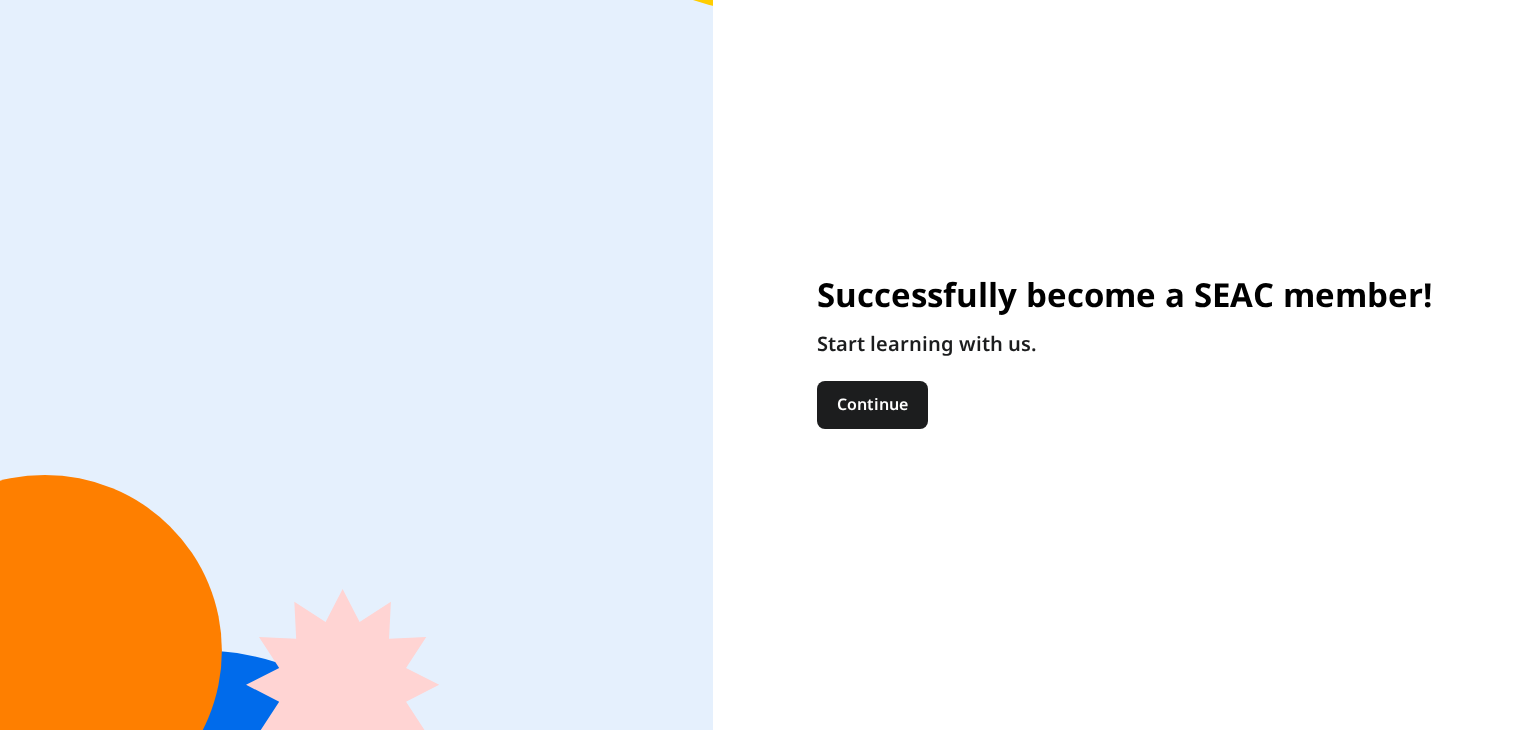 click on "Continue" at bounding box center (1124, 405) 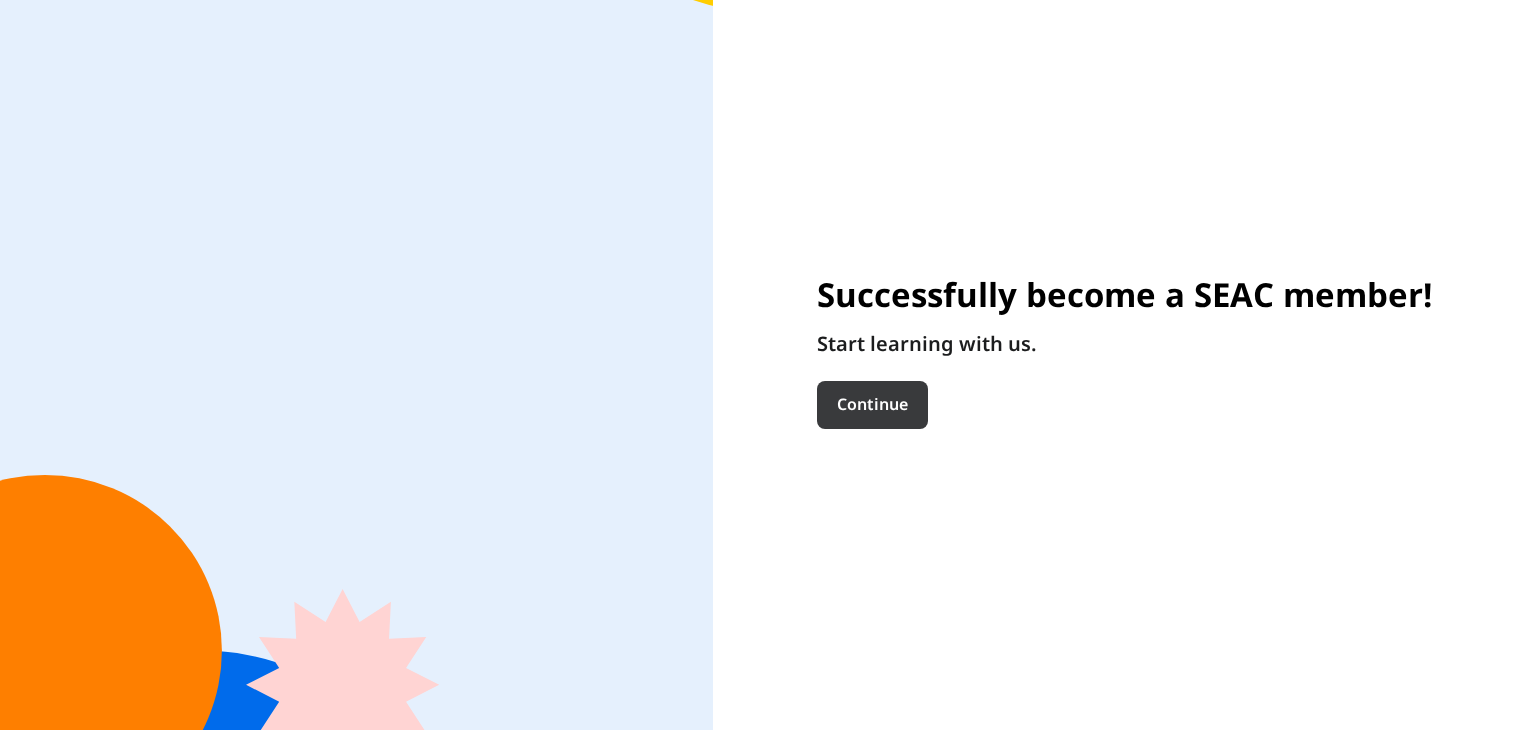 click on "Continue" at bounding box center [872, 405] 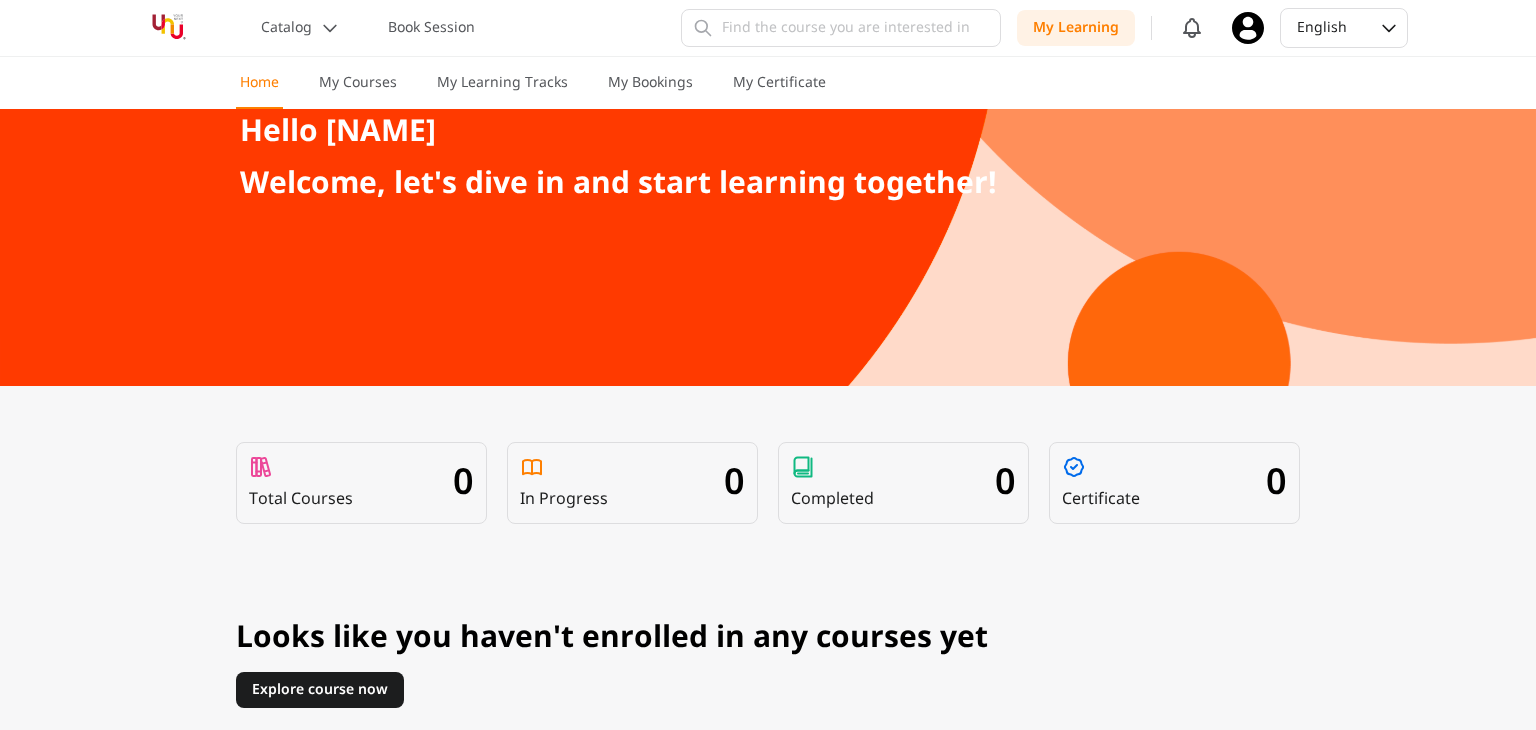 scroll, scrollTop: 0, scrollLeft: 0, axis: both 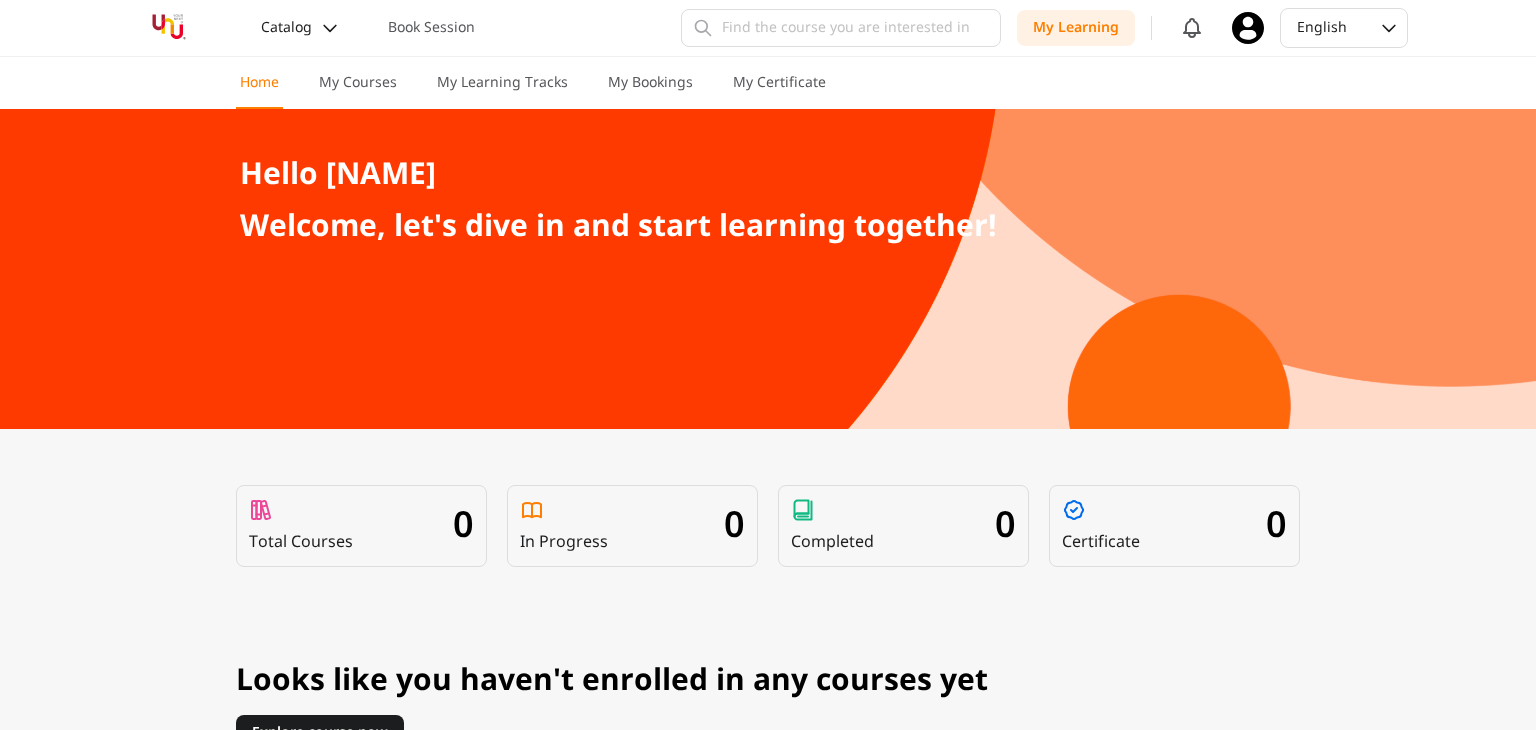 click 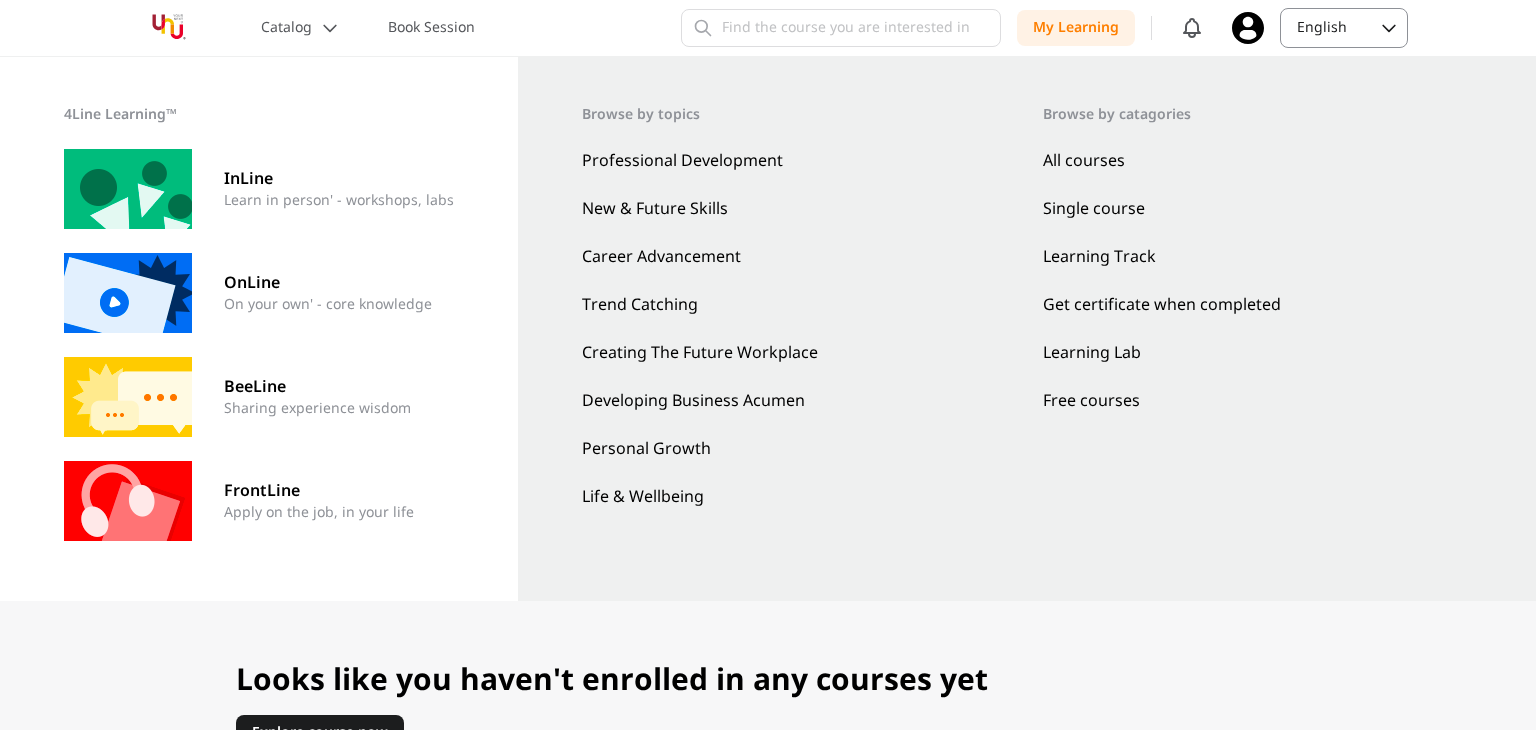click on "English" at bounding box center [1344, 28] 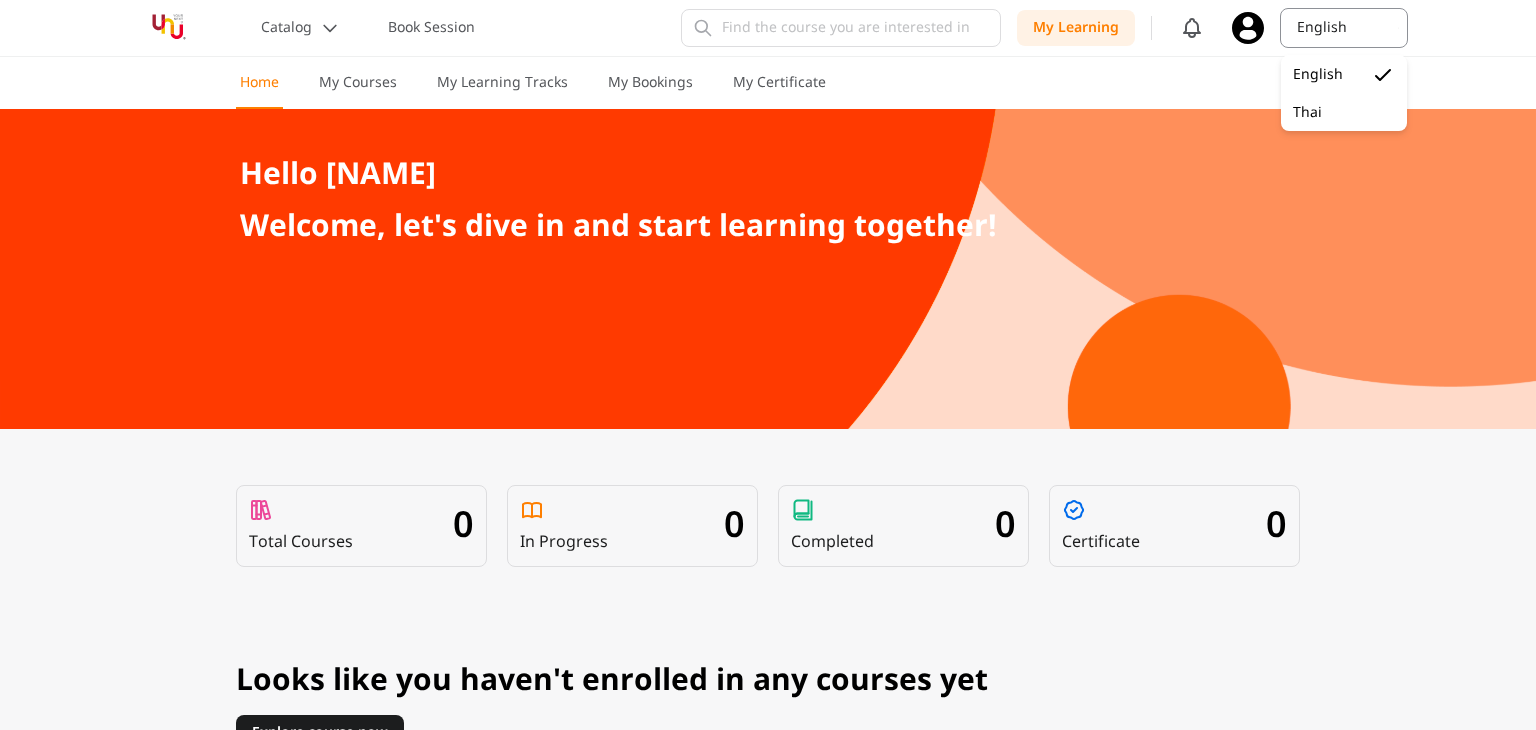 click on "English" at bounding box center (1344, 28) 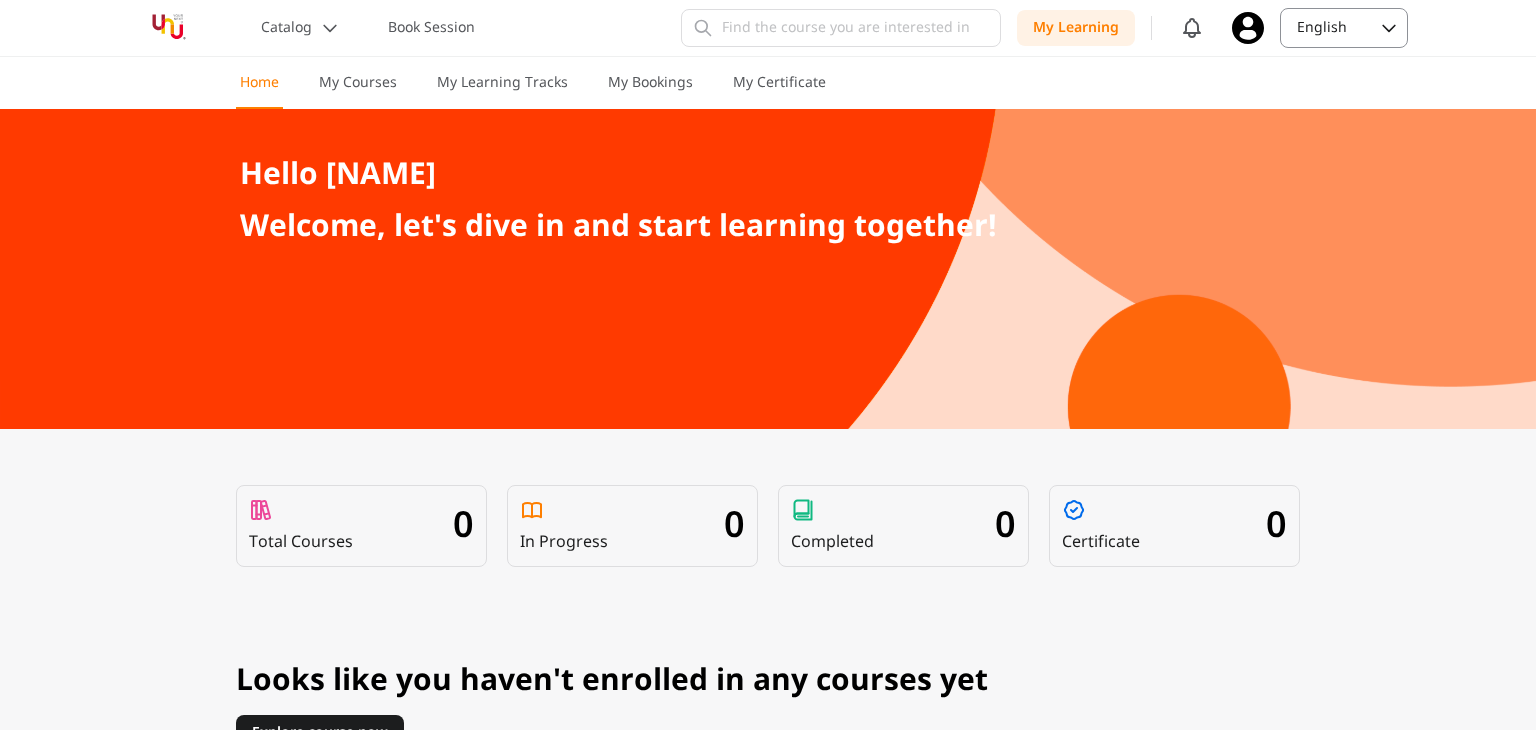 click at bounding box center [168, 28] 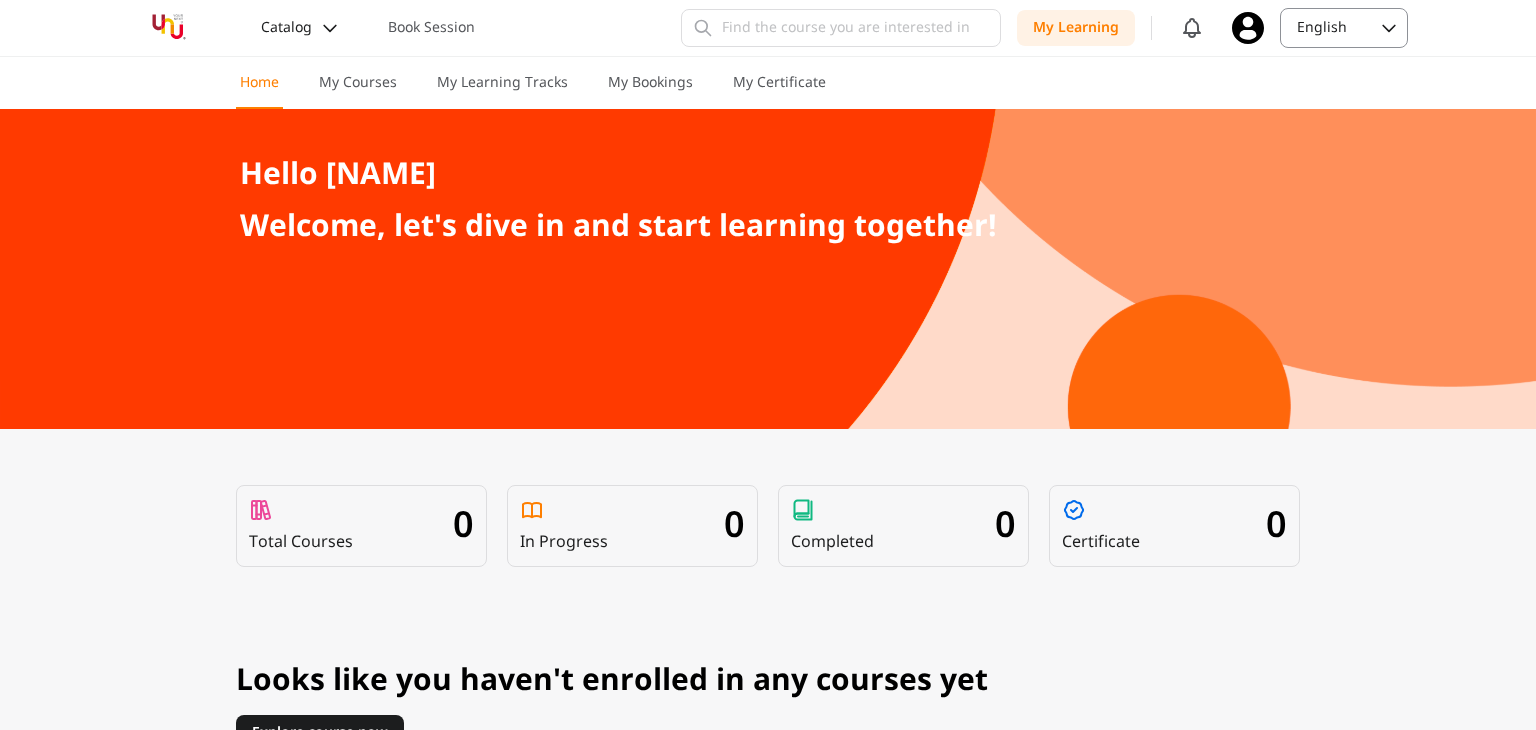 click on "Catalog" at bounding box center [286, 28] 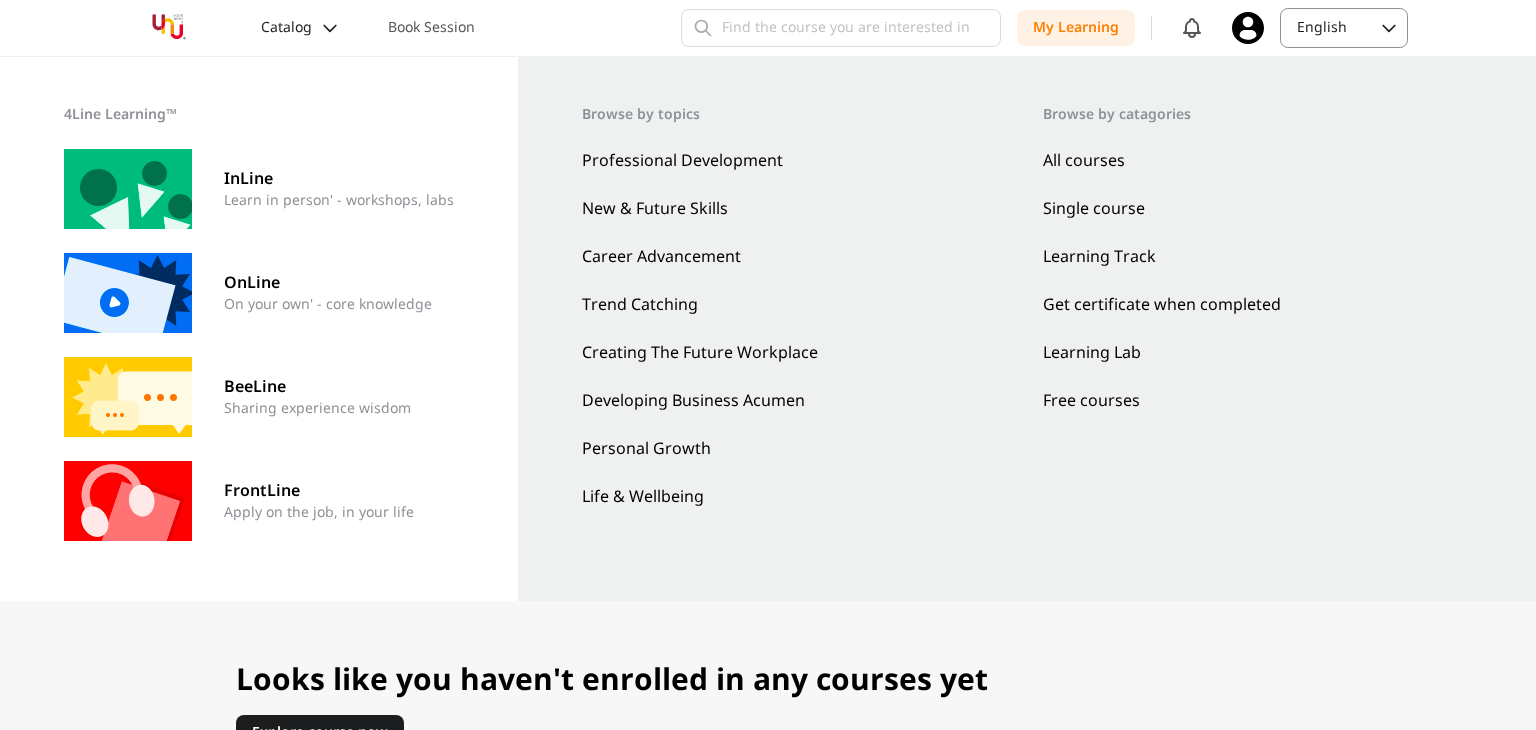 click on "Catalog" at bounding box center [286, 28] 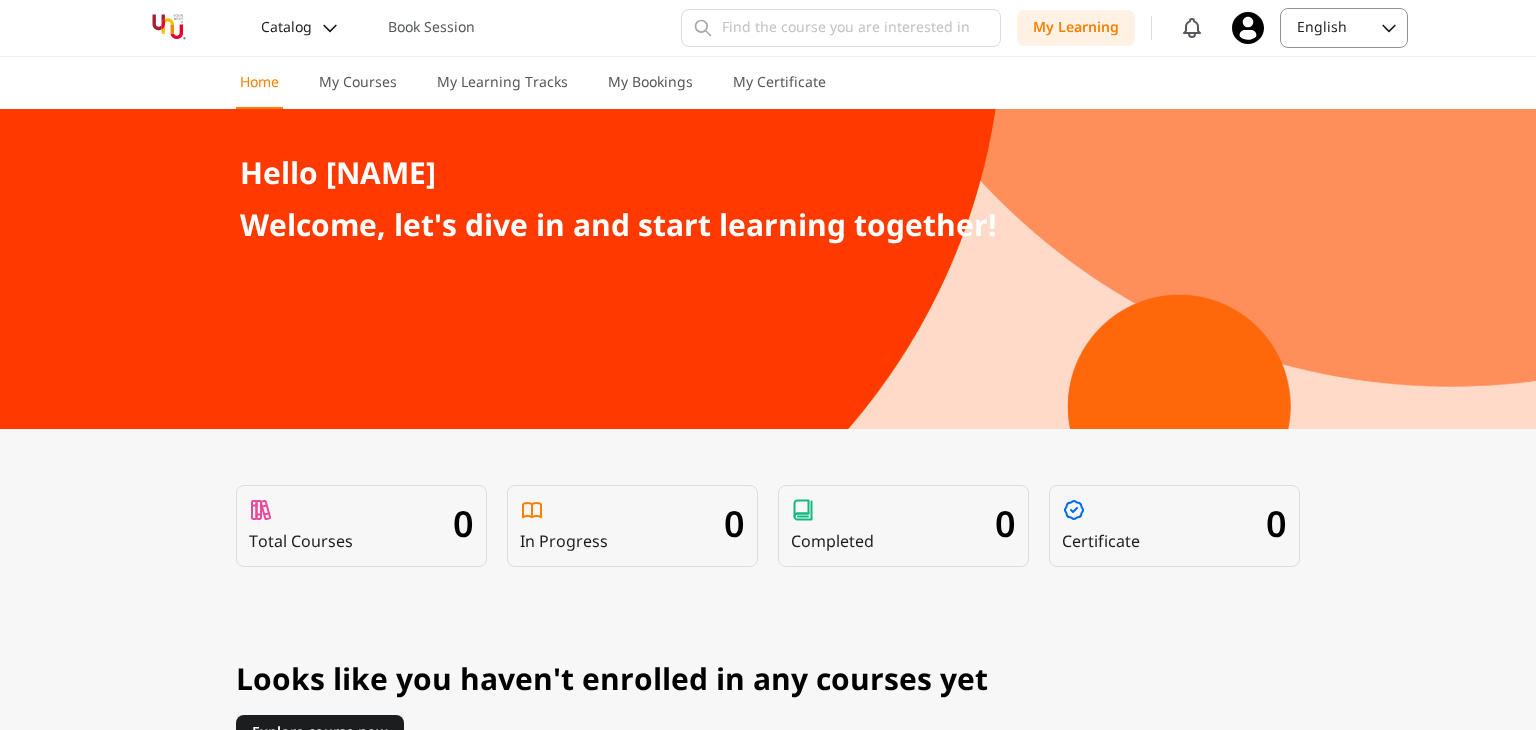 click 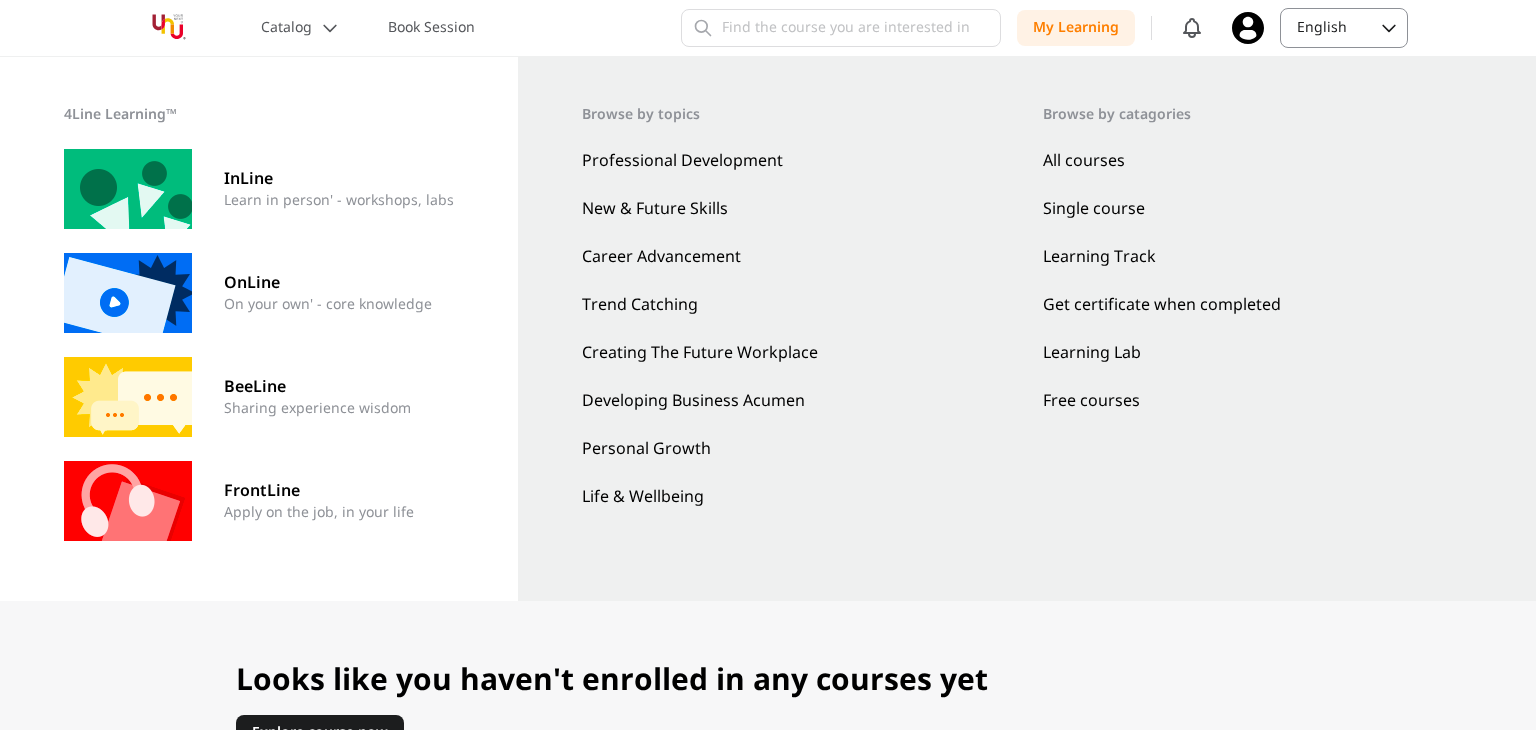 click on "All courses" at bounding box center [1257, 161] 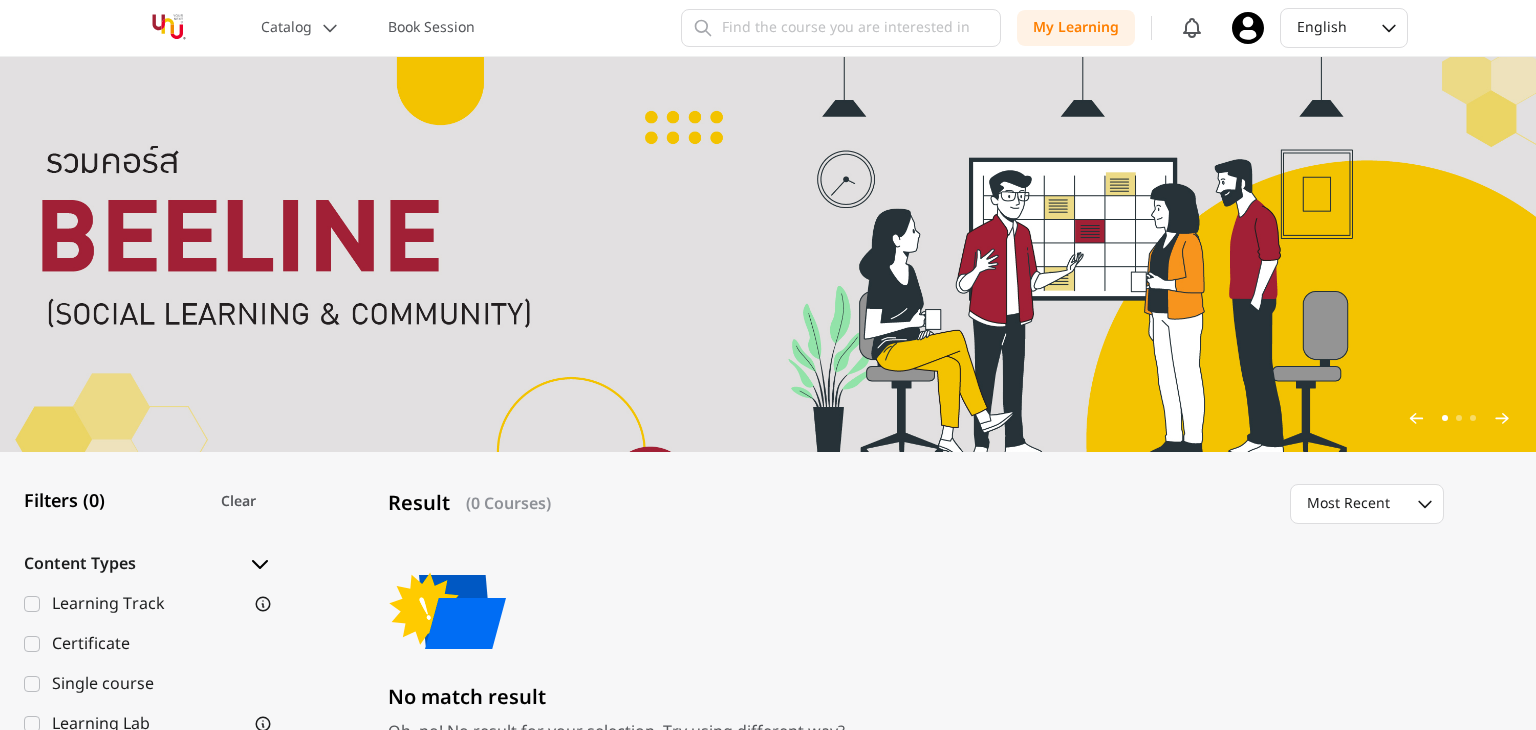 scroll, scrollTop: 9, scrollLeft: 0, axis: vertical 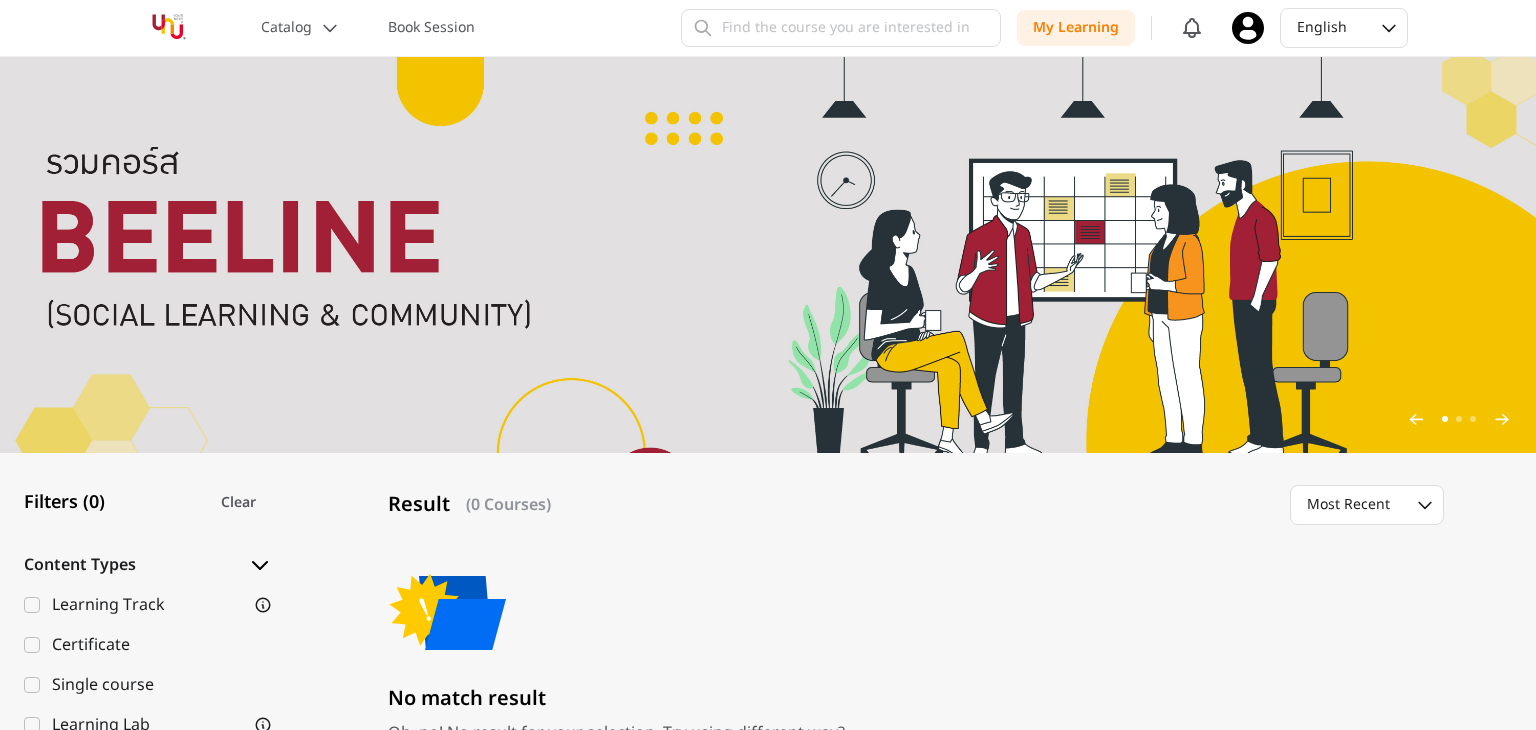 click at bounding box center [168, 28] 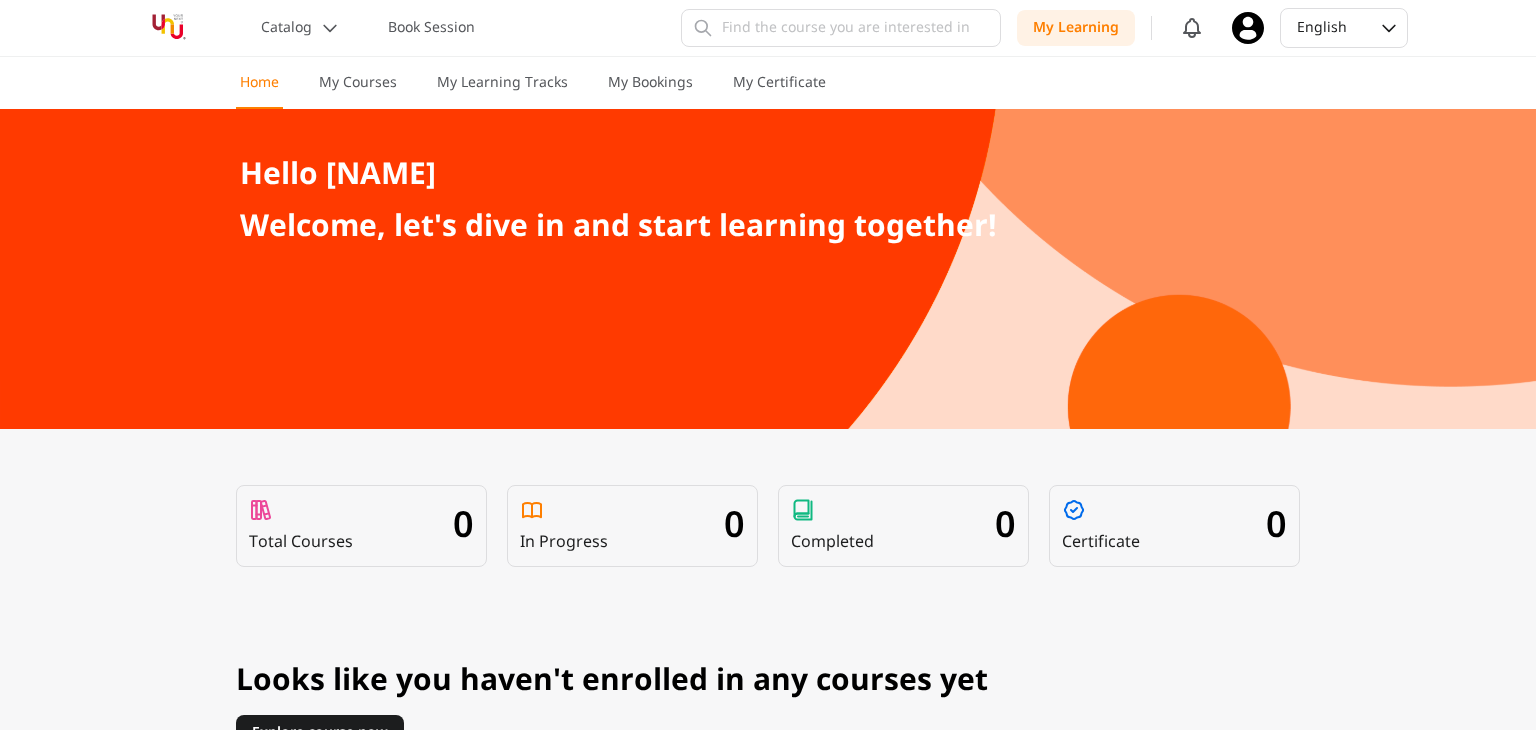 click 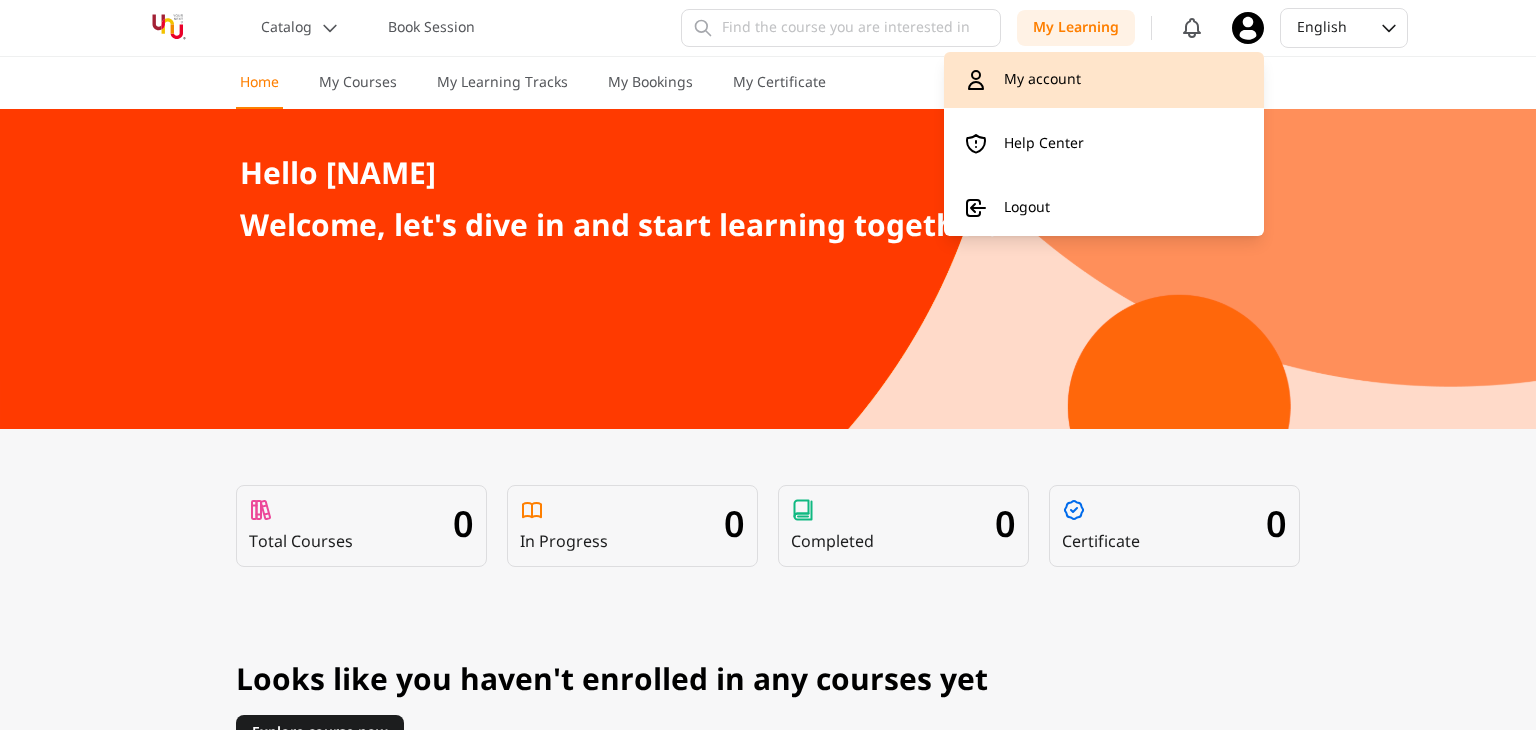 click on "My account" at bounding box center (1104, 80) 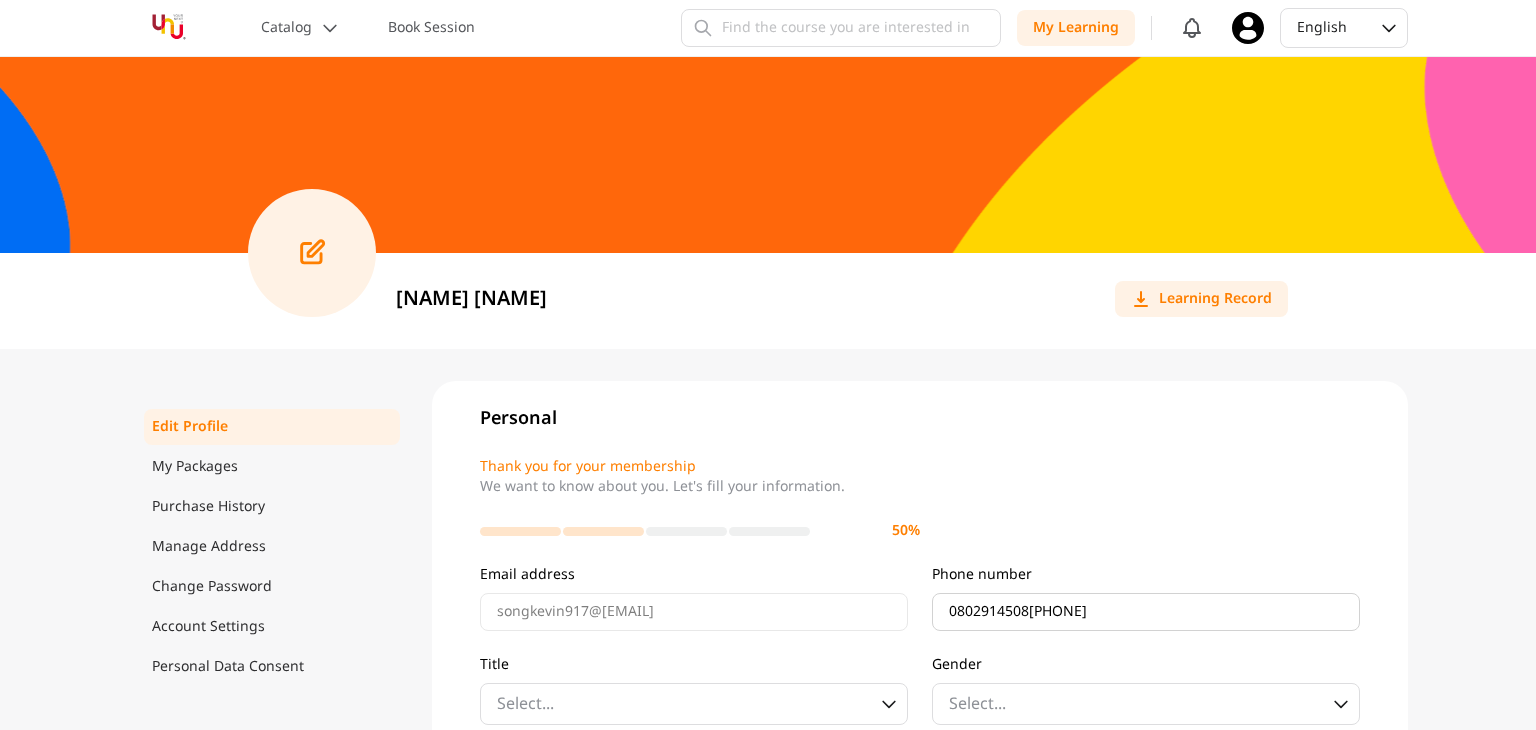 scroll, scrollTop: 0, scrollLeft: 0, axis: both 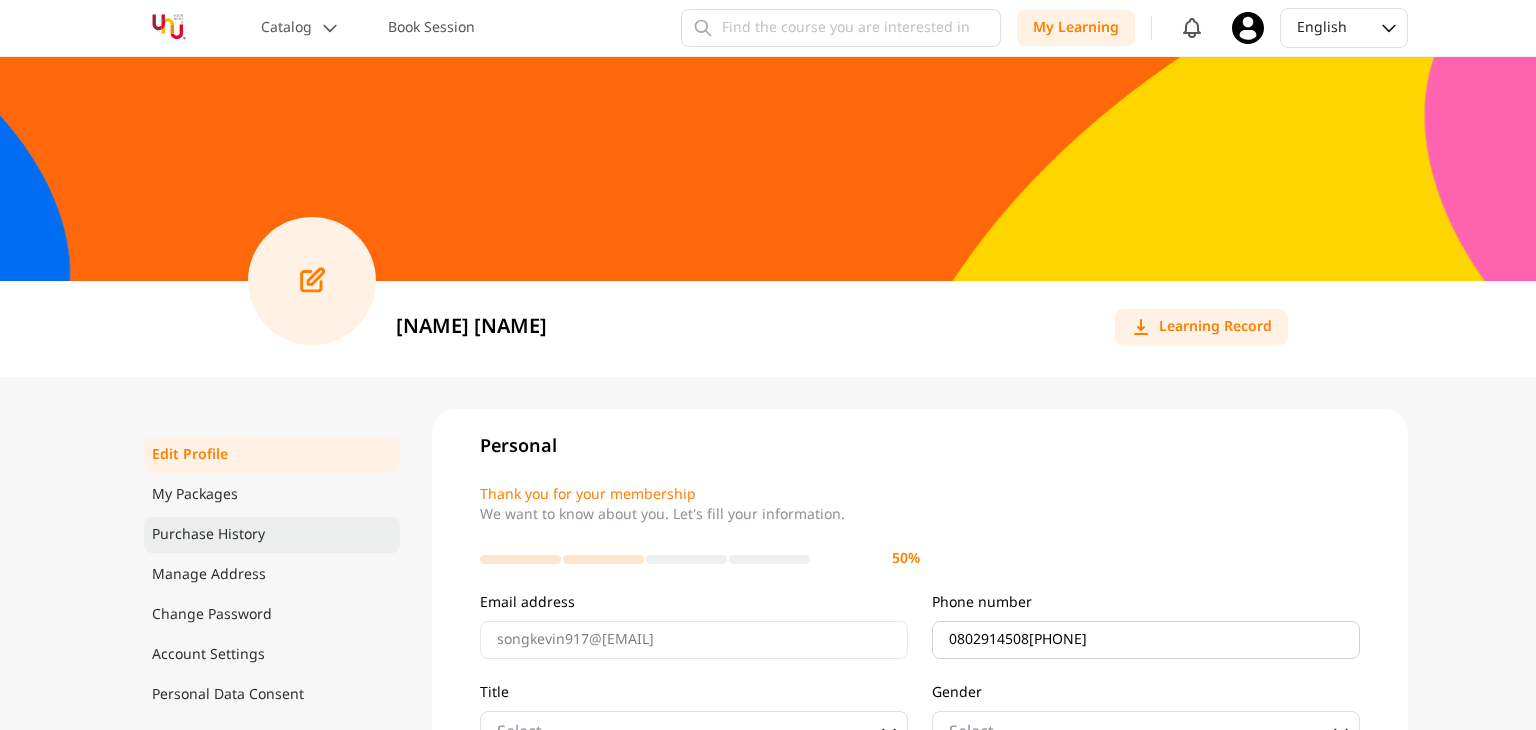 click on "Purchase History" at bounding box center [272, 535] 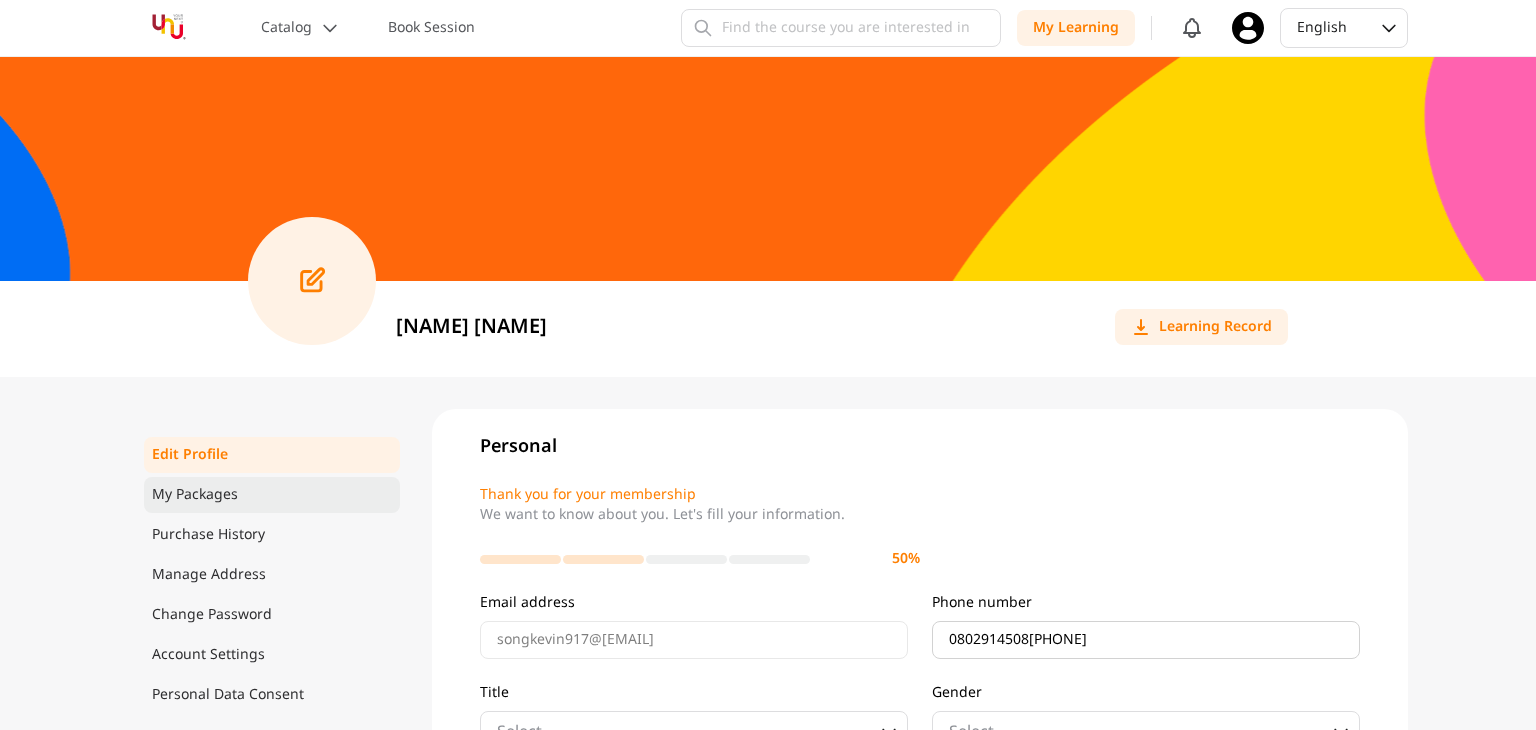 click on "My Packages" at bounding box center [270, 495] 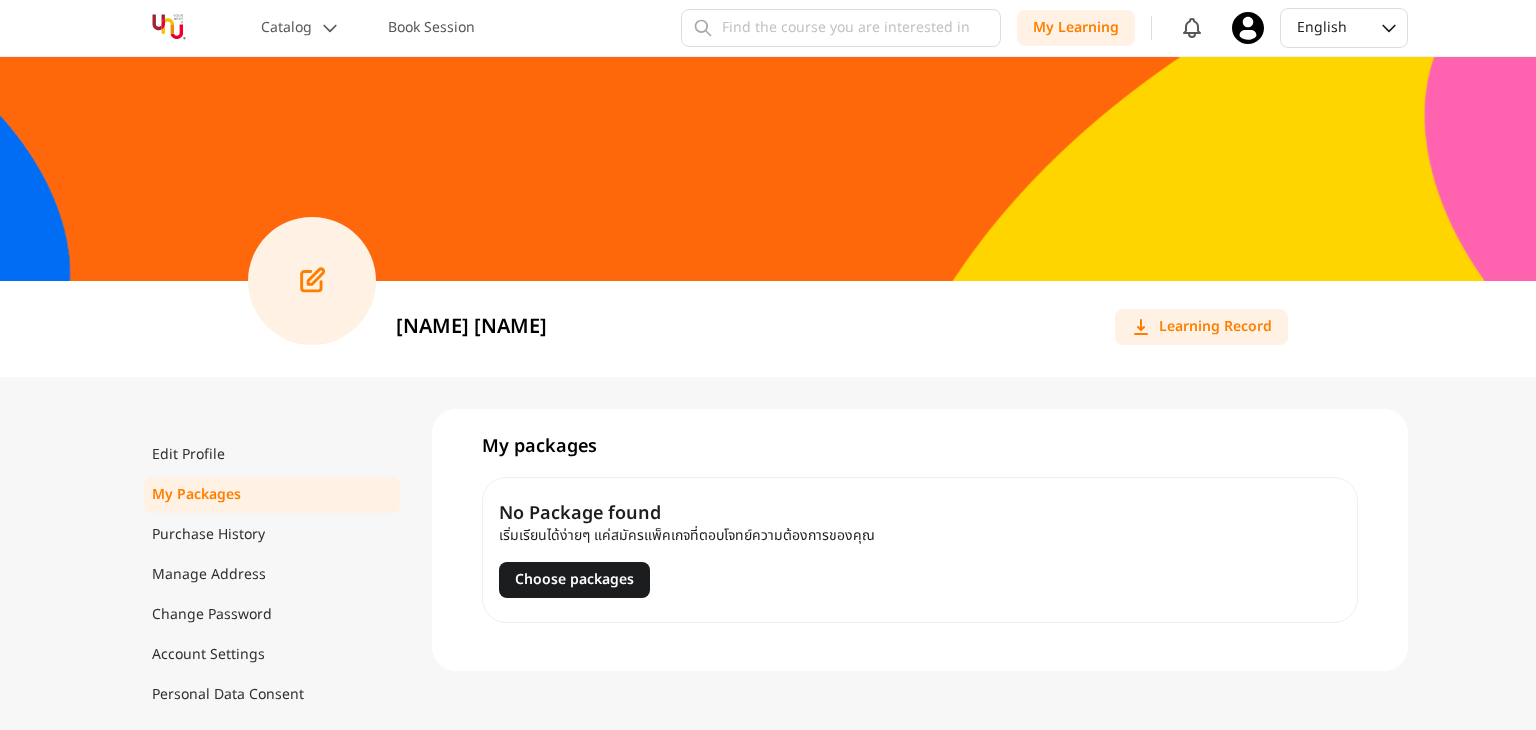 scroll, scrollTop: 201, scrollLeft: 0, axis: vertical 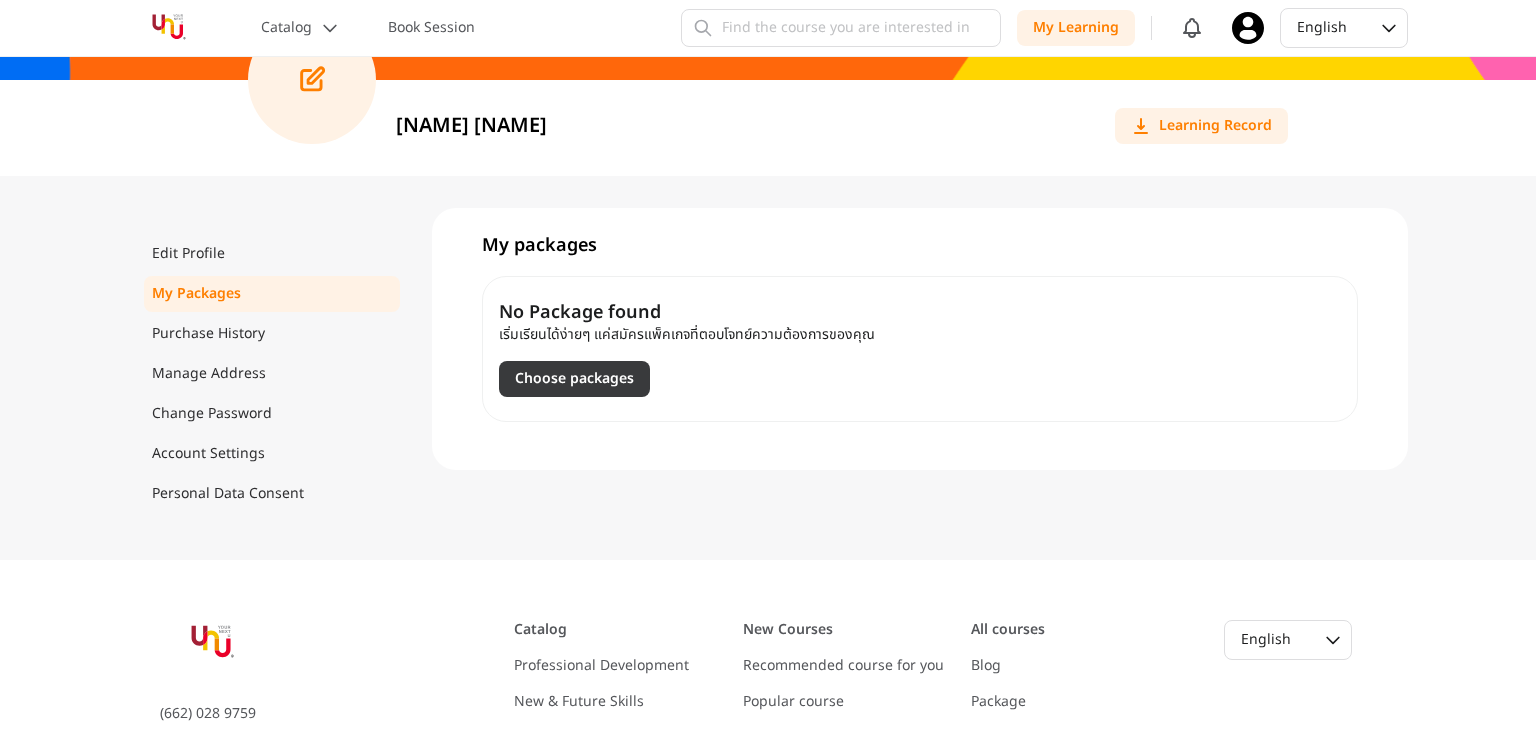 click on "Choose packages" at bounding box center (574, 379) 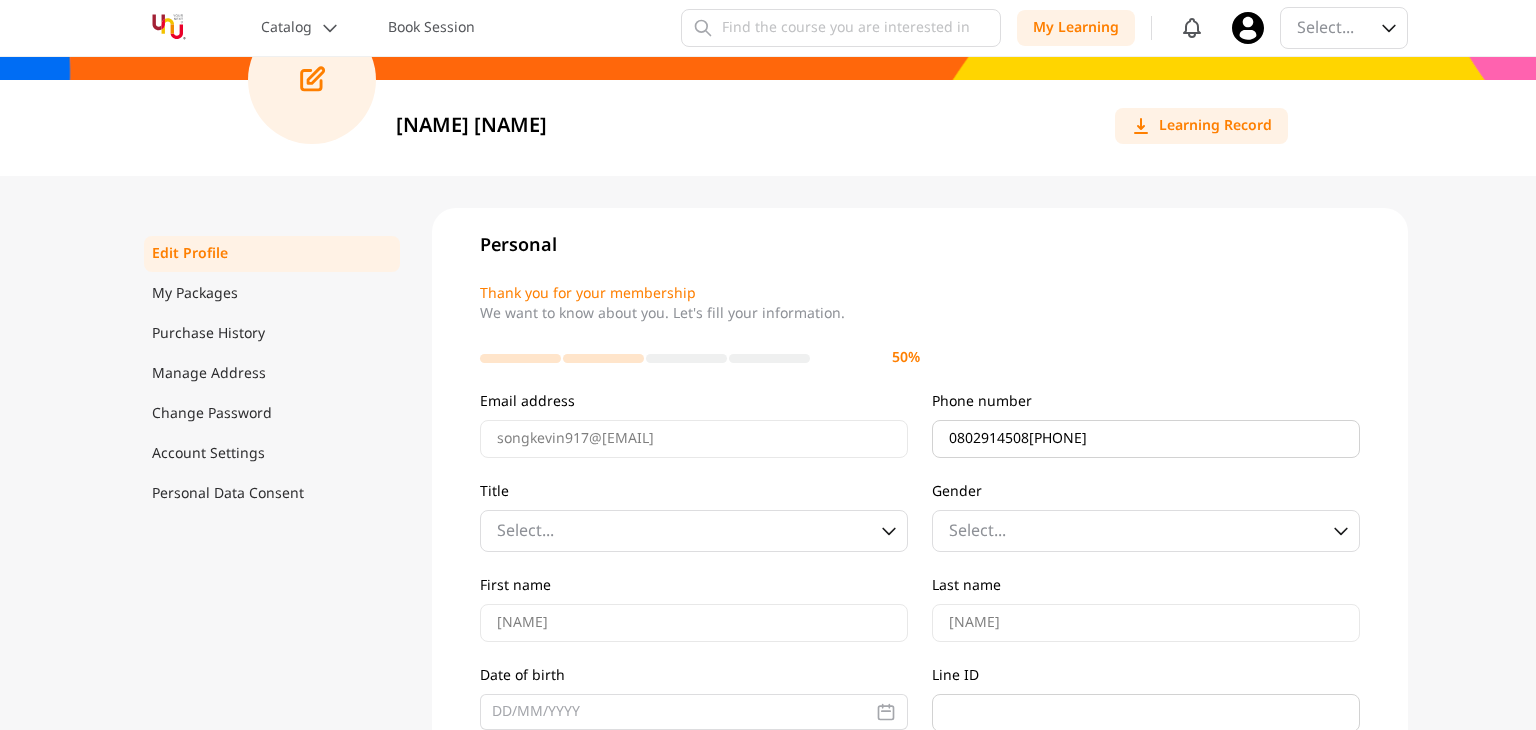 scroll, scrollTop: 0, scrollLeft: 0, axis: both 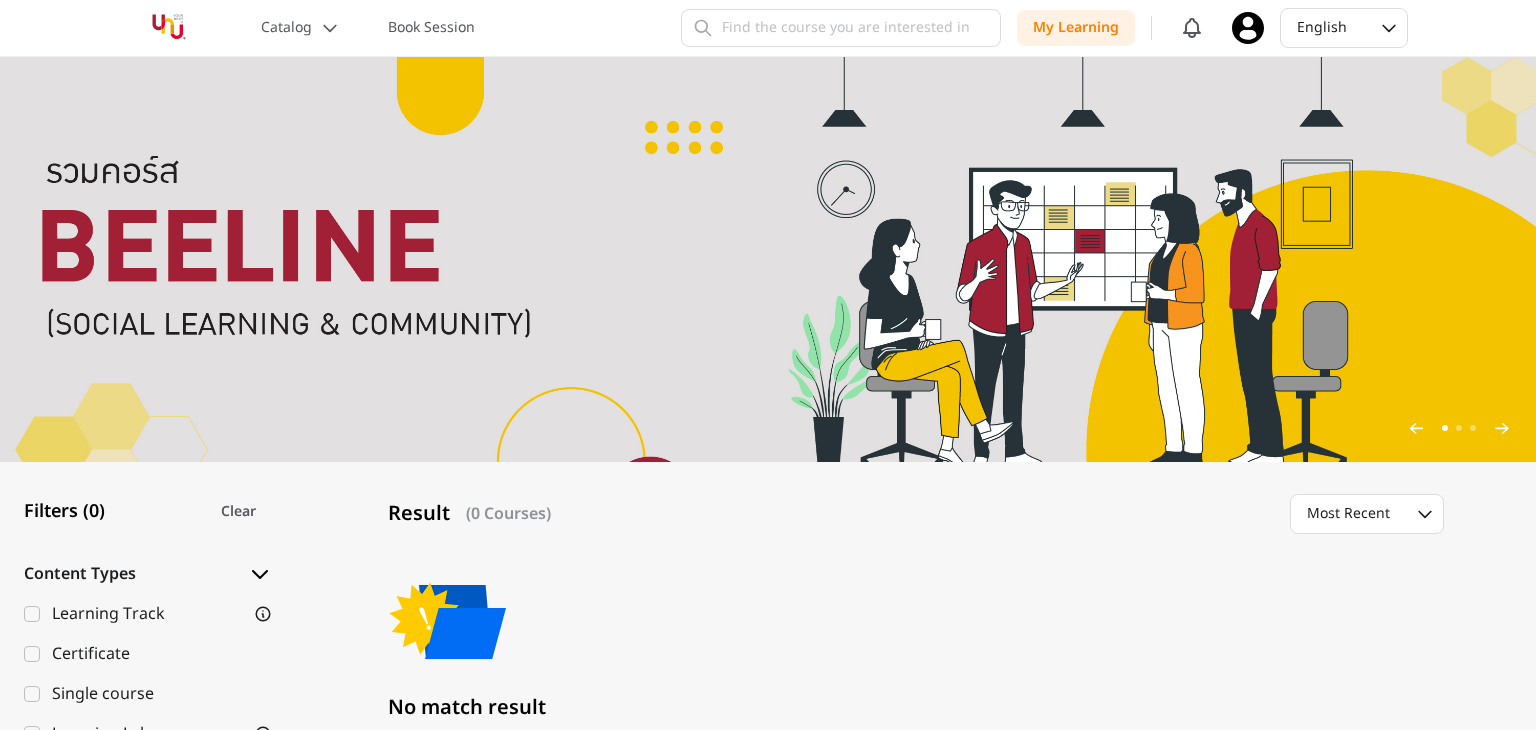 click at bounding box center (168, 28) 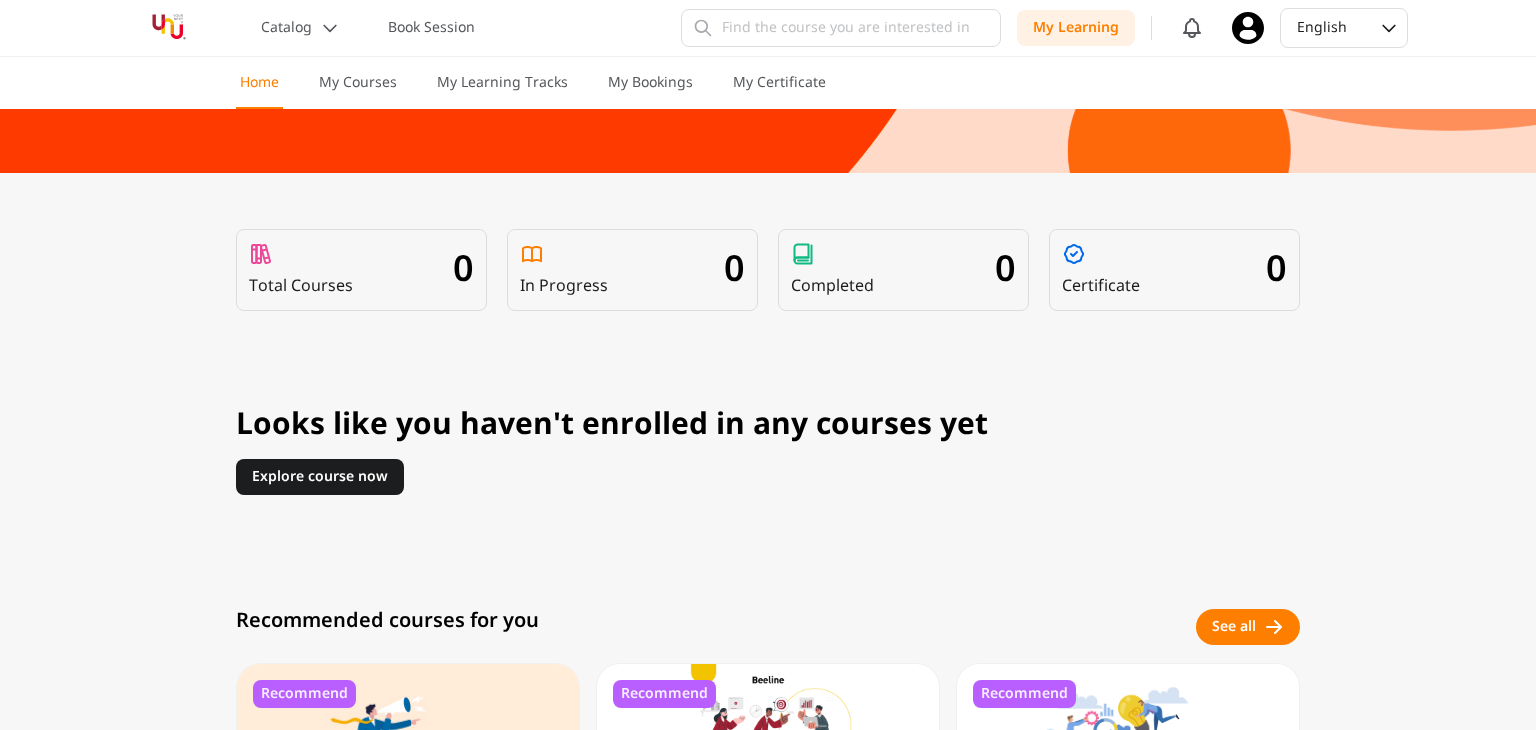 scroll, scrollTop: 0, scrollLeft: 0, axis: both 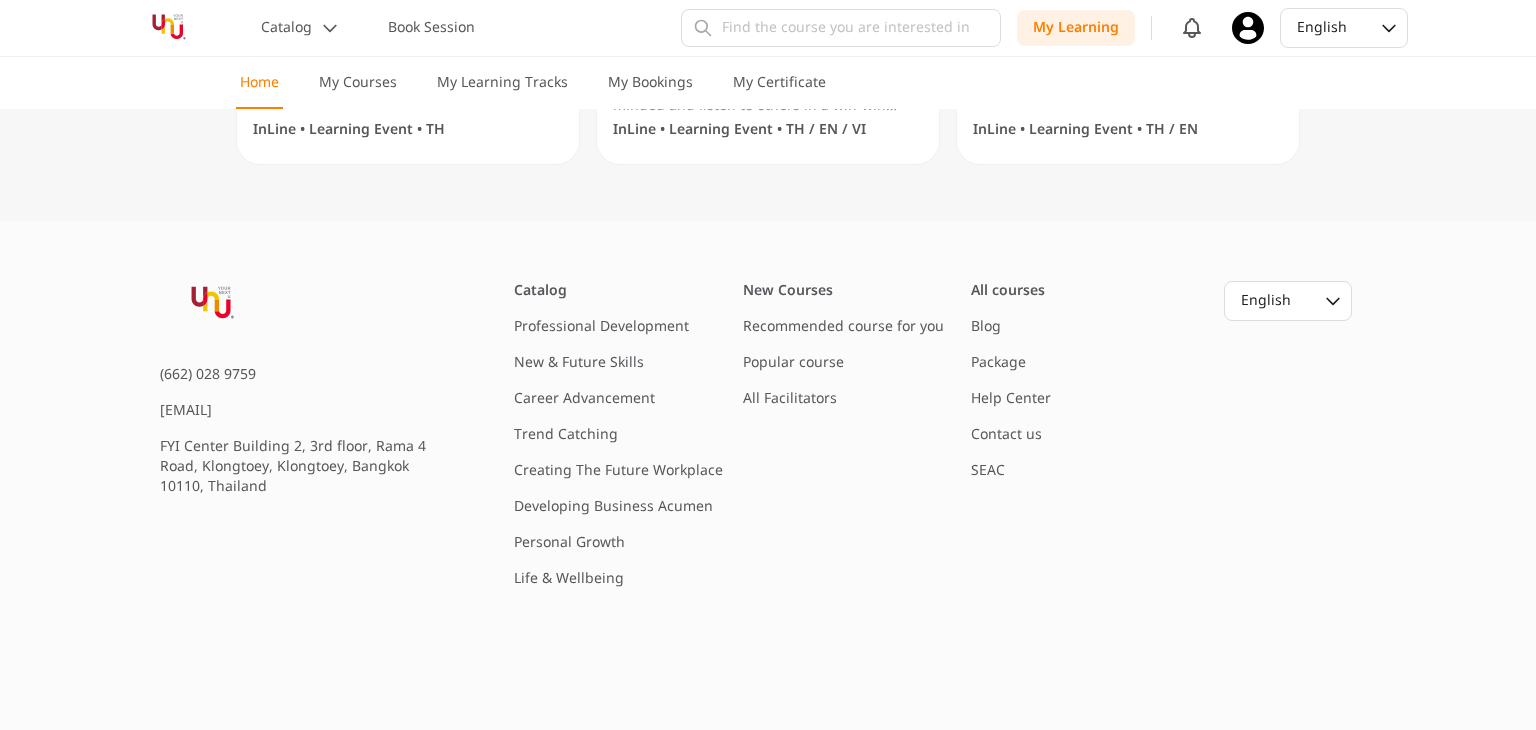click on "(662) 028 9759 helpme@yournextu.com FYI Center Building 2, 3rd floor, Rama 4 Road, Klongtoey, Klongtoey, Bangkok 10110, Thailand" at bounding box center [305, 435] 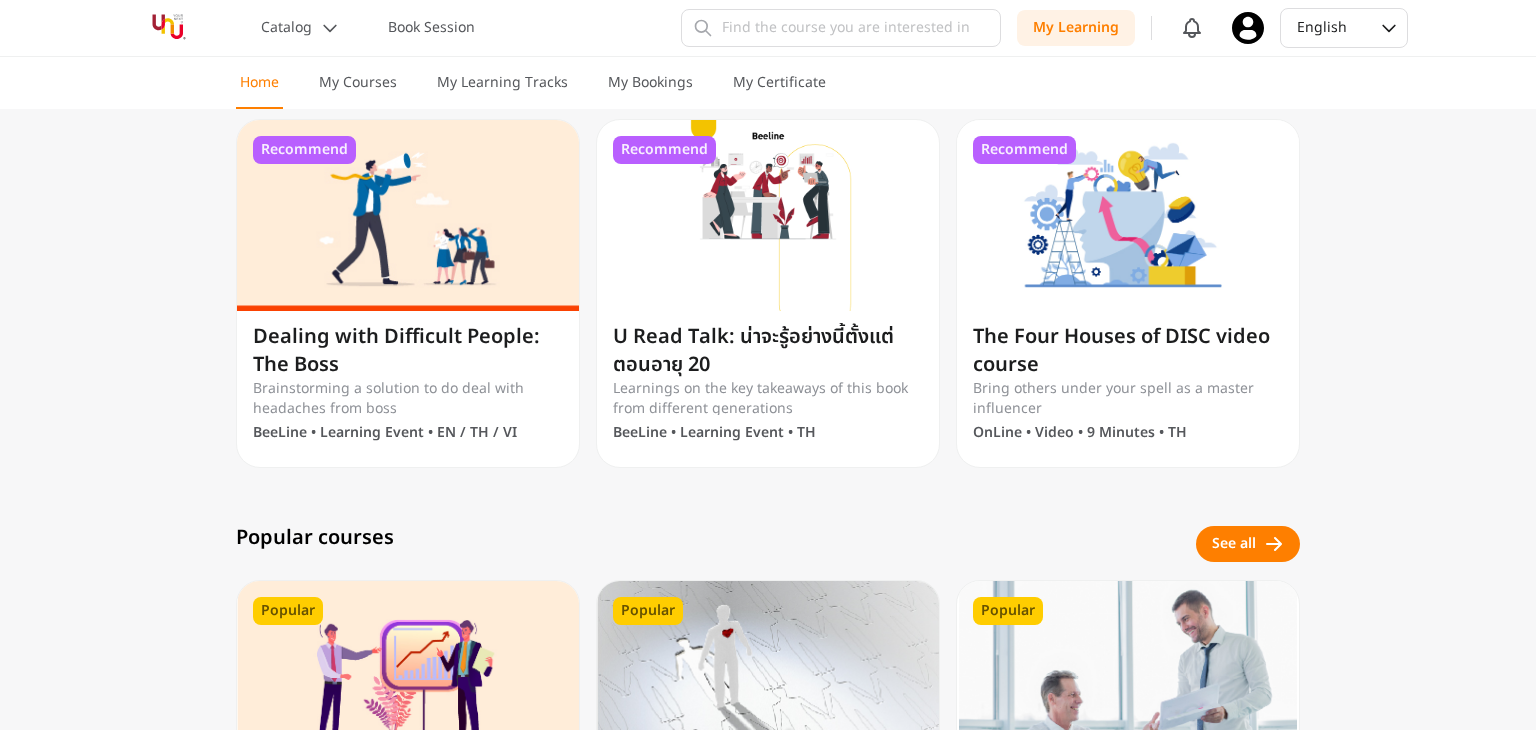 scroll, scrollTop: 798, scrollLeft: 0, axis: vertical 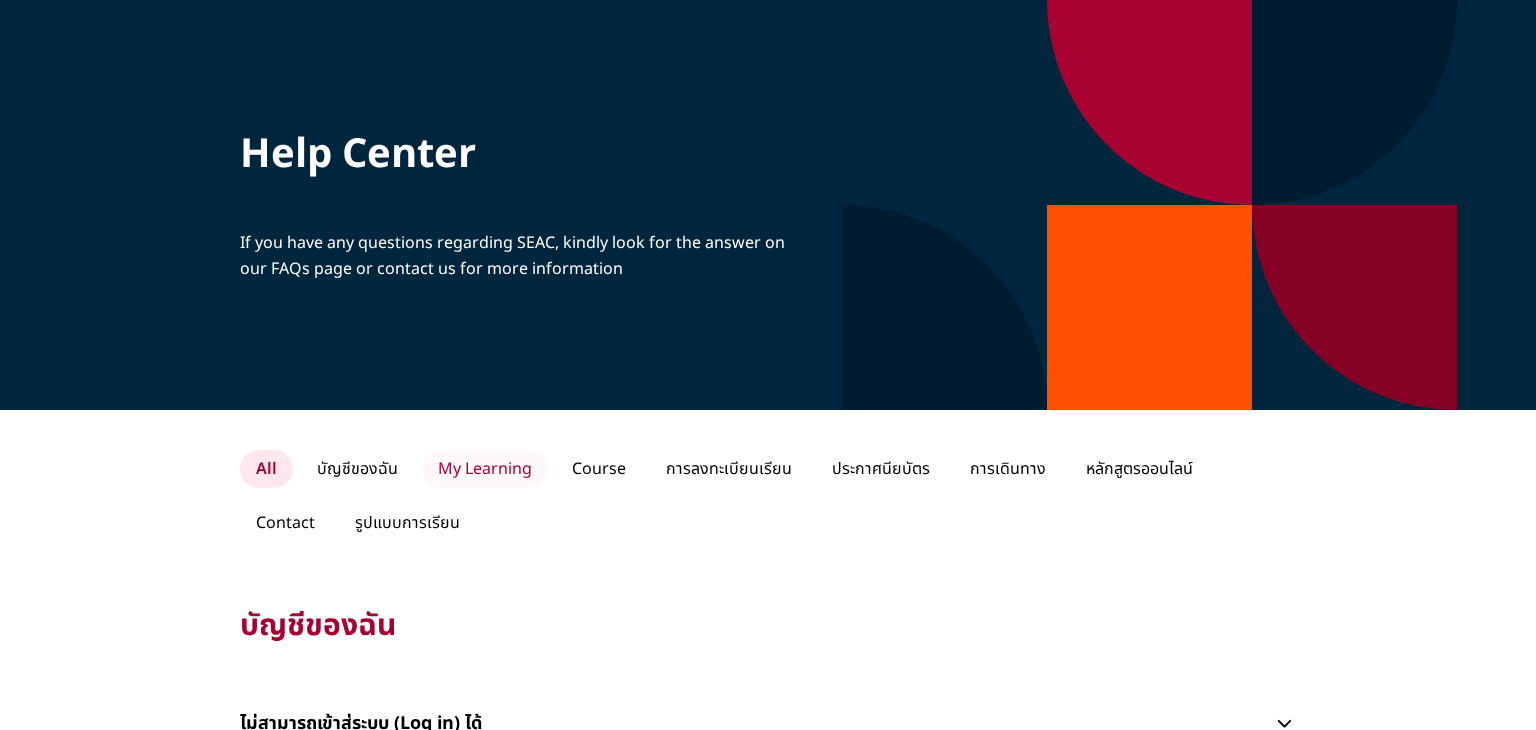 click on "My Learning" at bounding box center [485, 469] 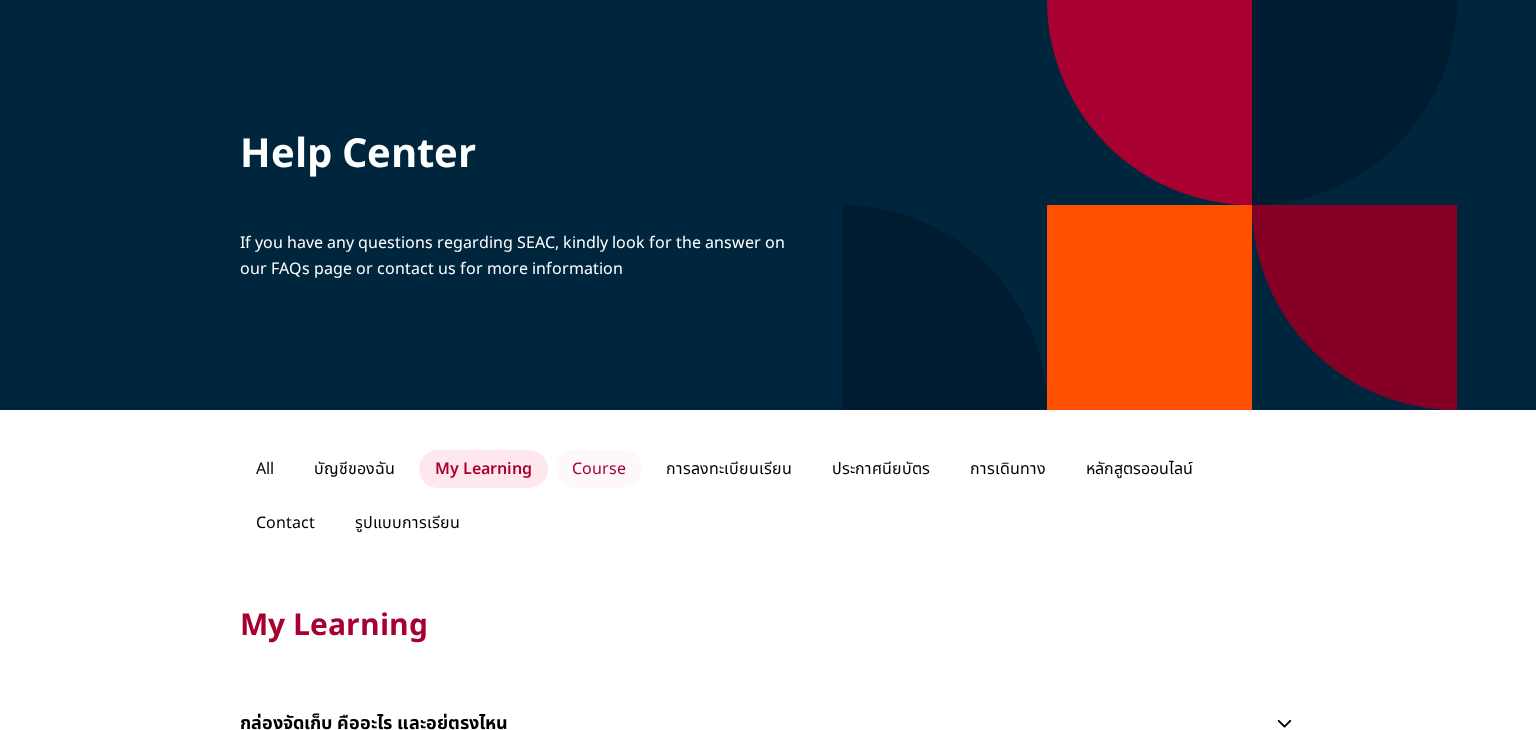 click on "Course" at bounding box center (599, 469) 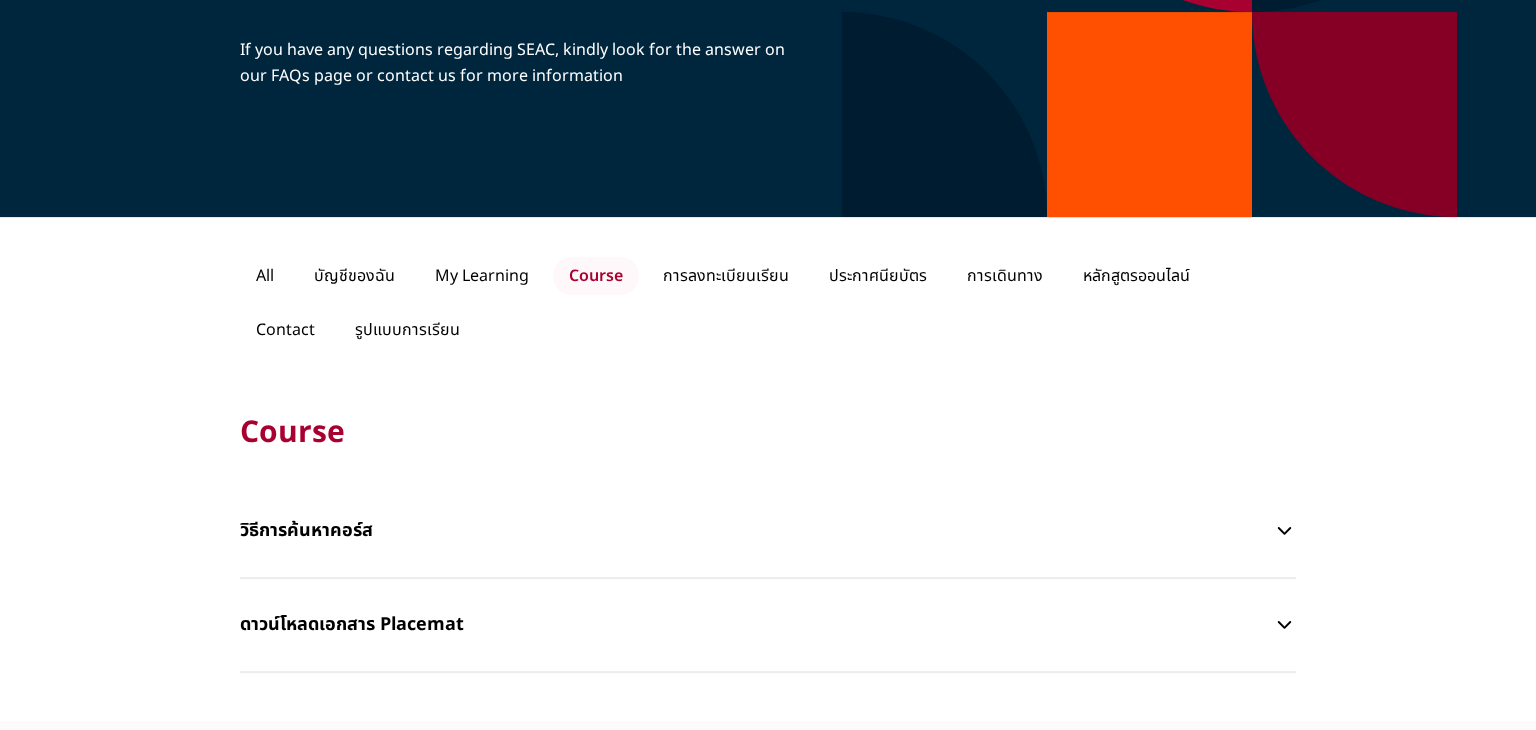 scroll, scrollTop: 194, scrollLeft: 0, axis: vertical 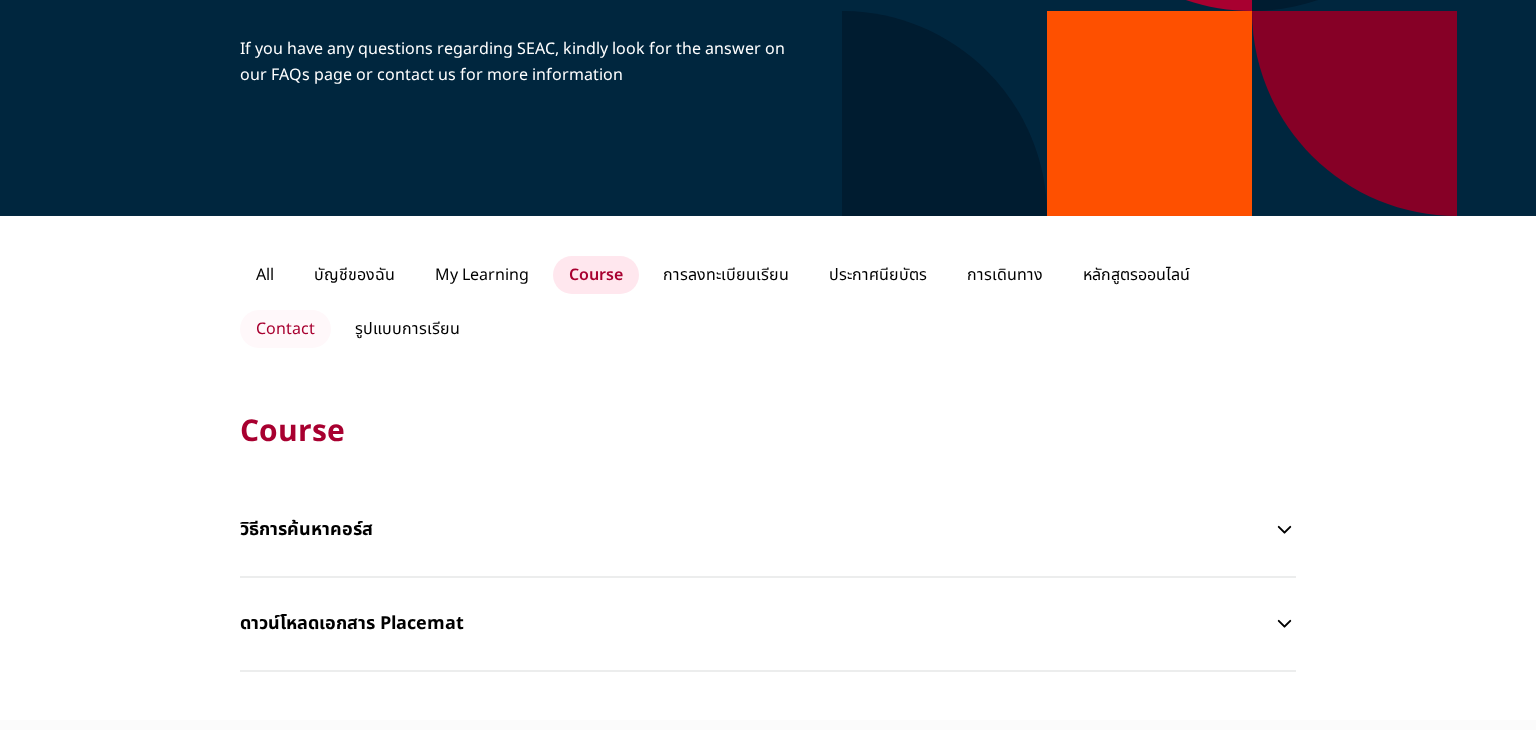 click on "Contact" at bounding box center (285, 329) 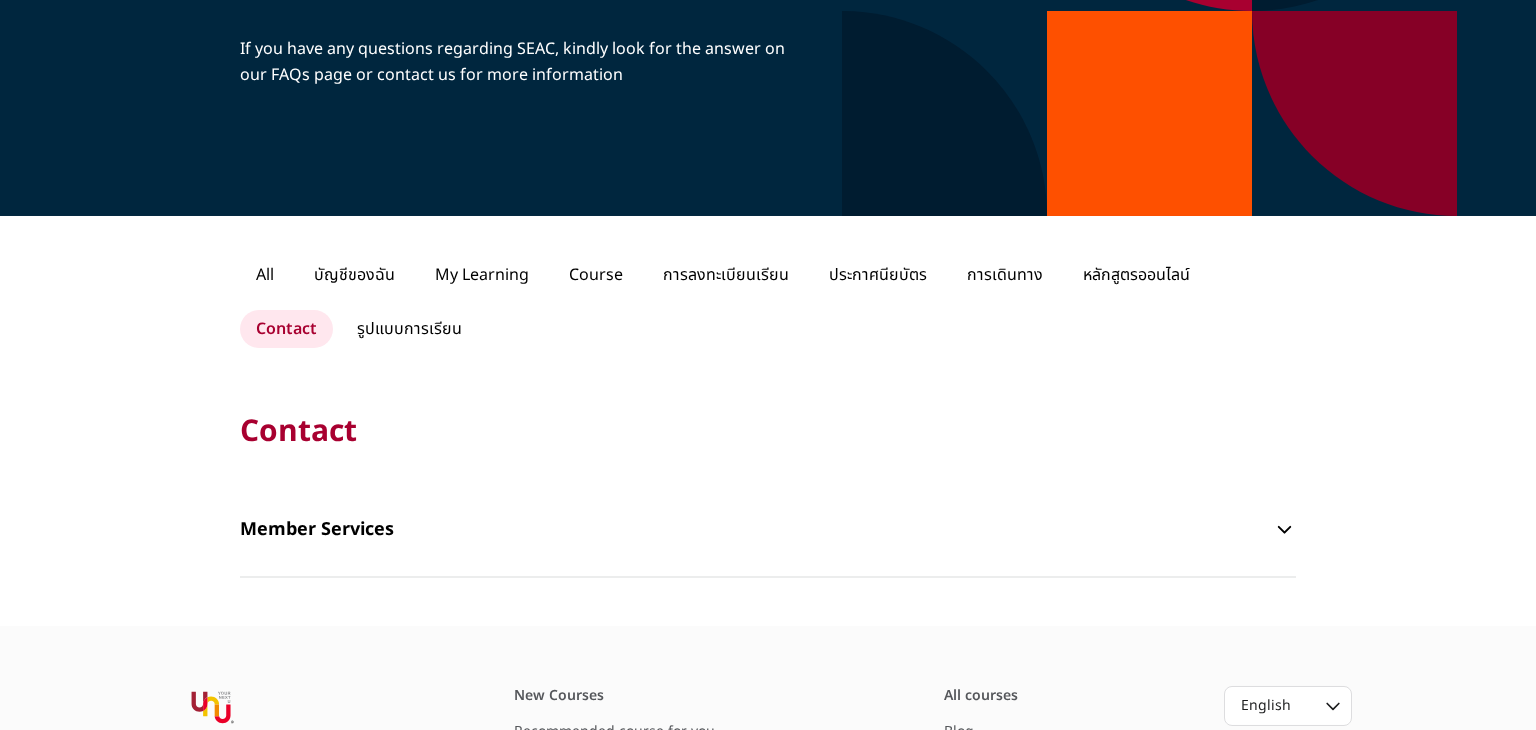 scroll, scrollTop: 254, scrollLeft: 0, axis: vertical 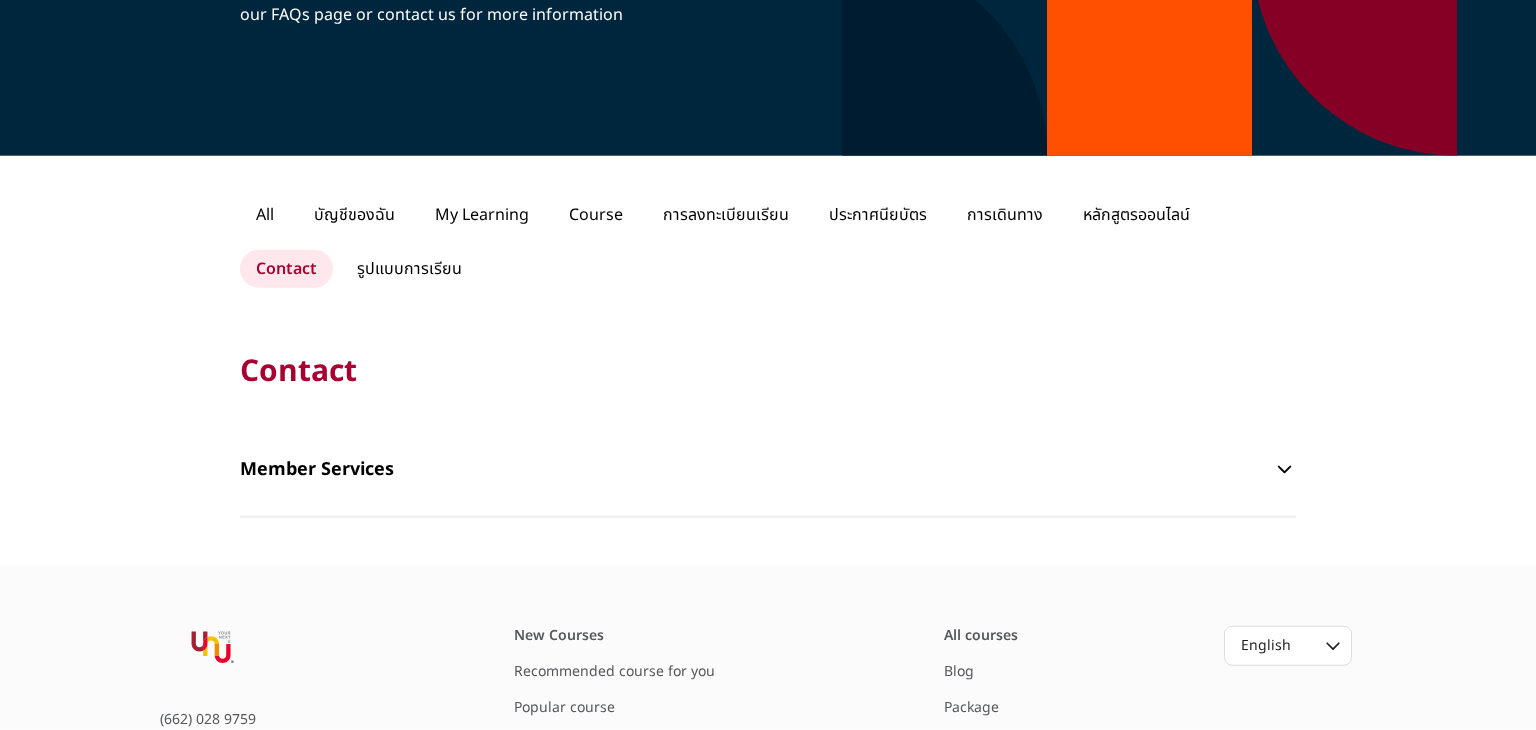 click on "Member Services" at bounding box center [756, 470] 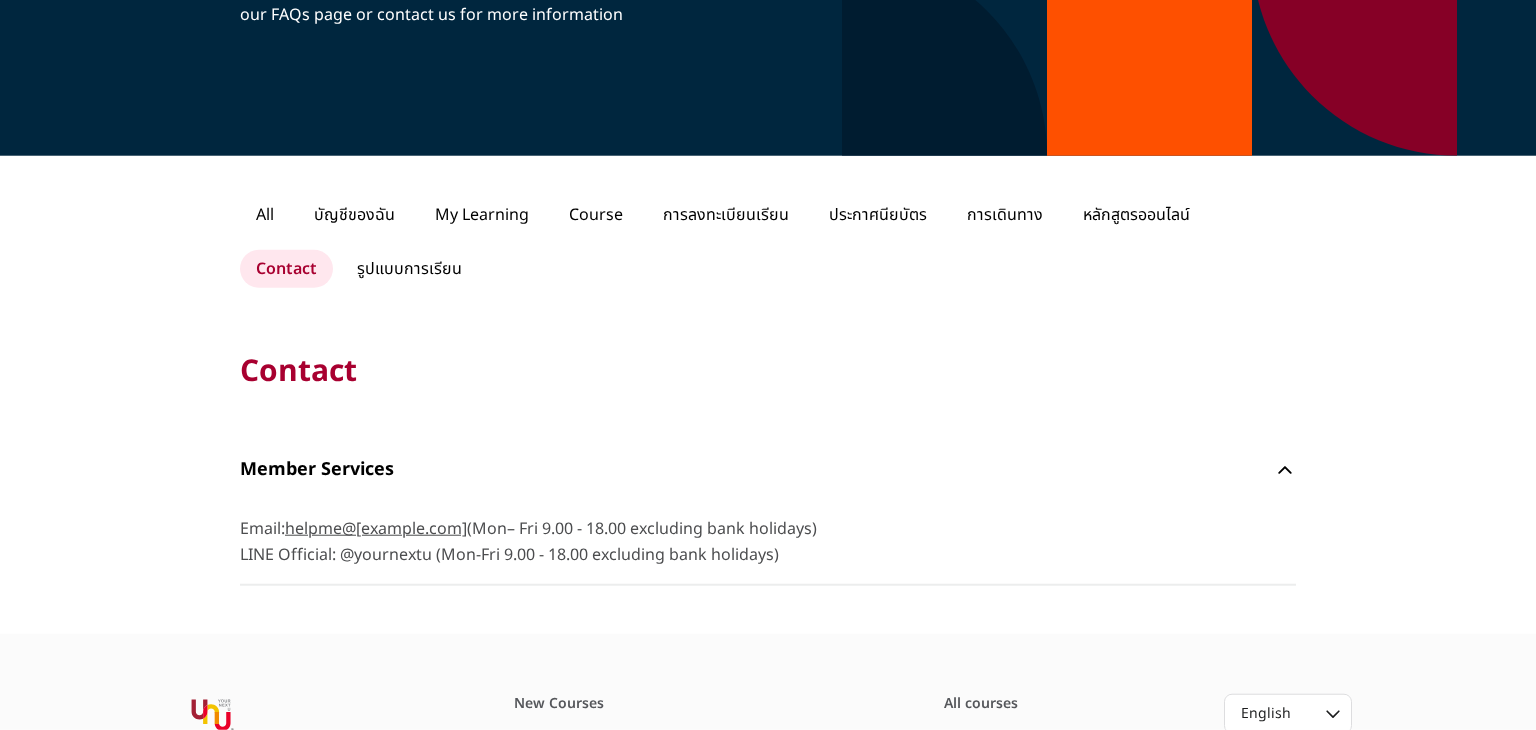 scroll, scrollTop: 357, scrollLeft: 0, axis: vertical 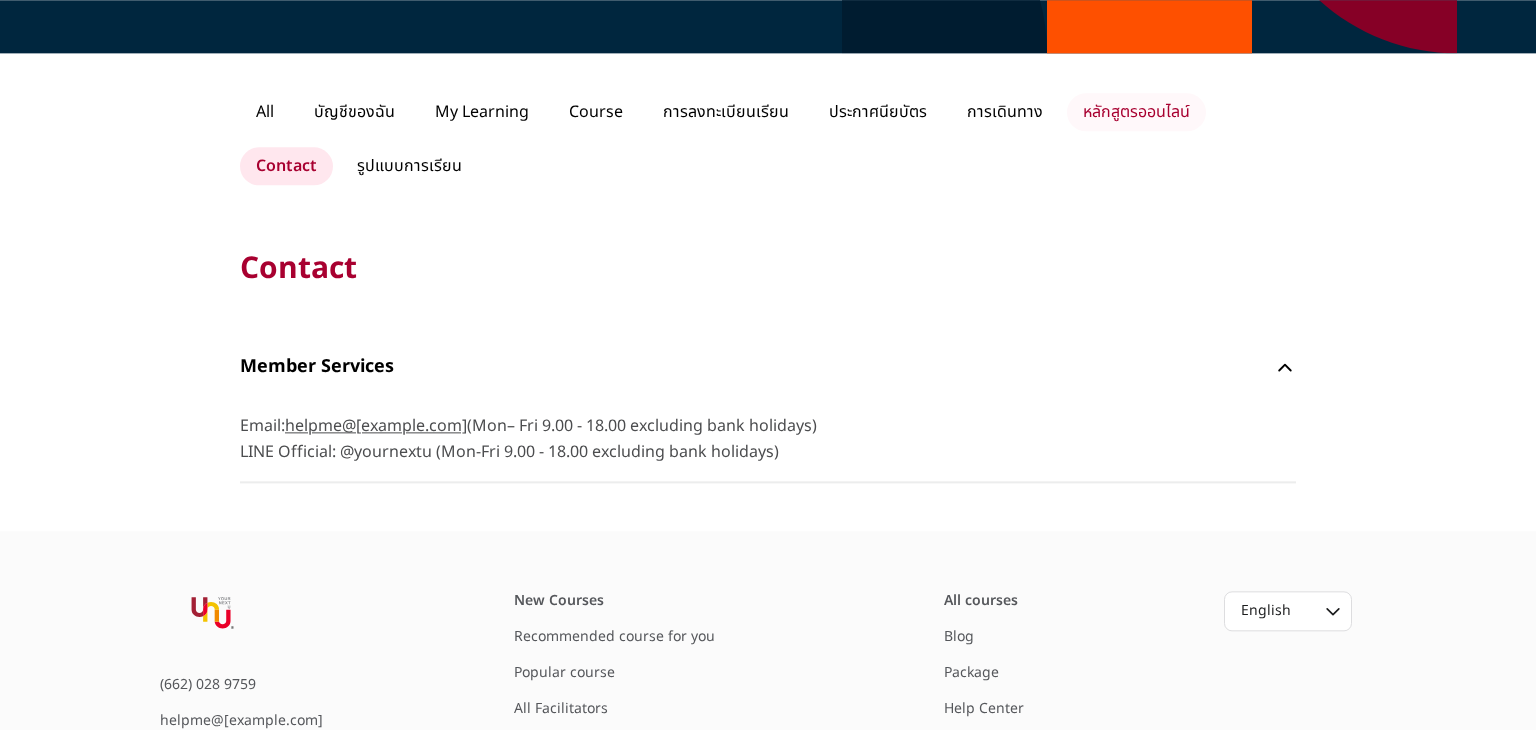 click on "หลักสูตรออนไลน์" at bounding box center [1136, 112] 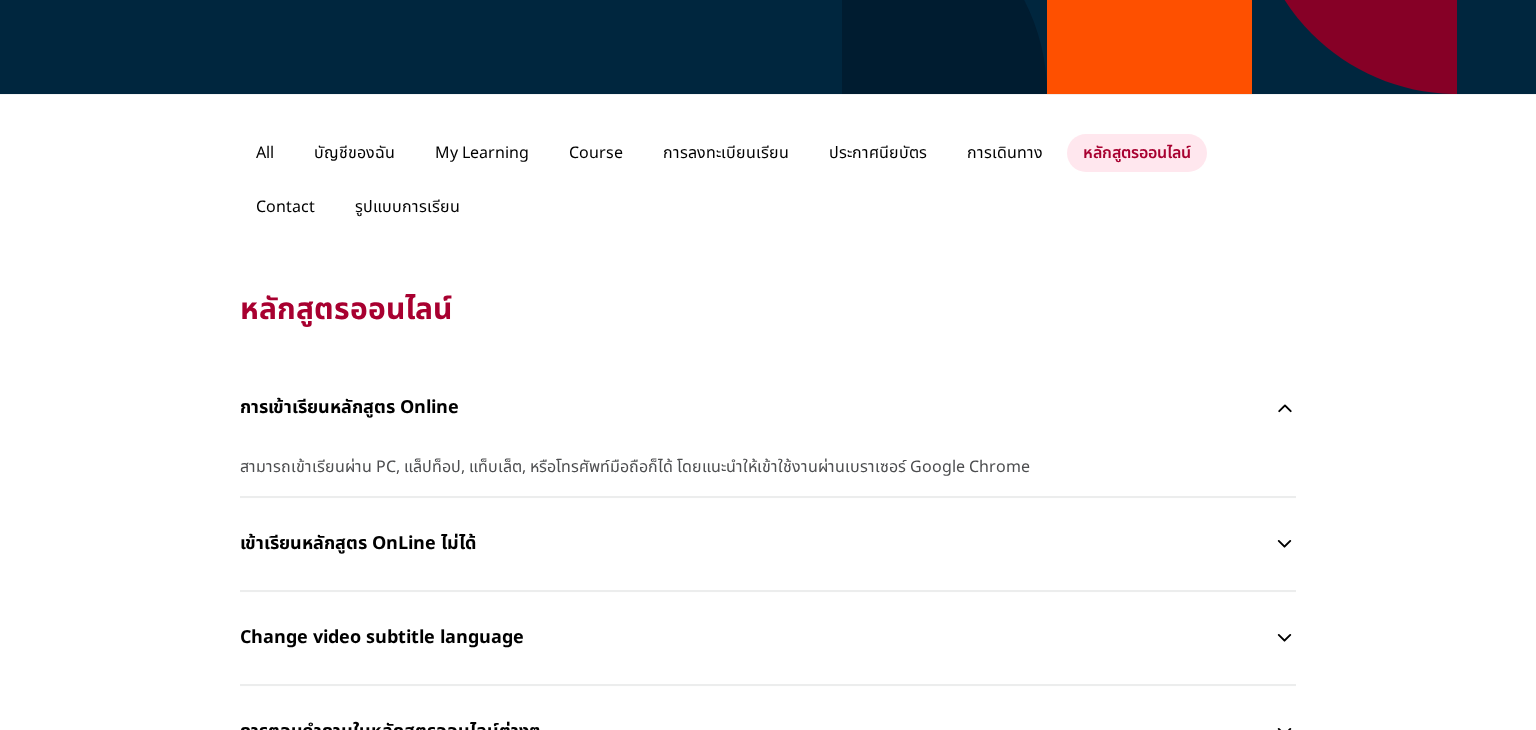 scroll, scrollTop: 261, scrollLeft: 0, axis: vertical 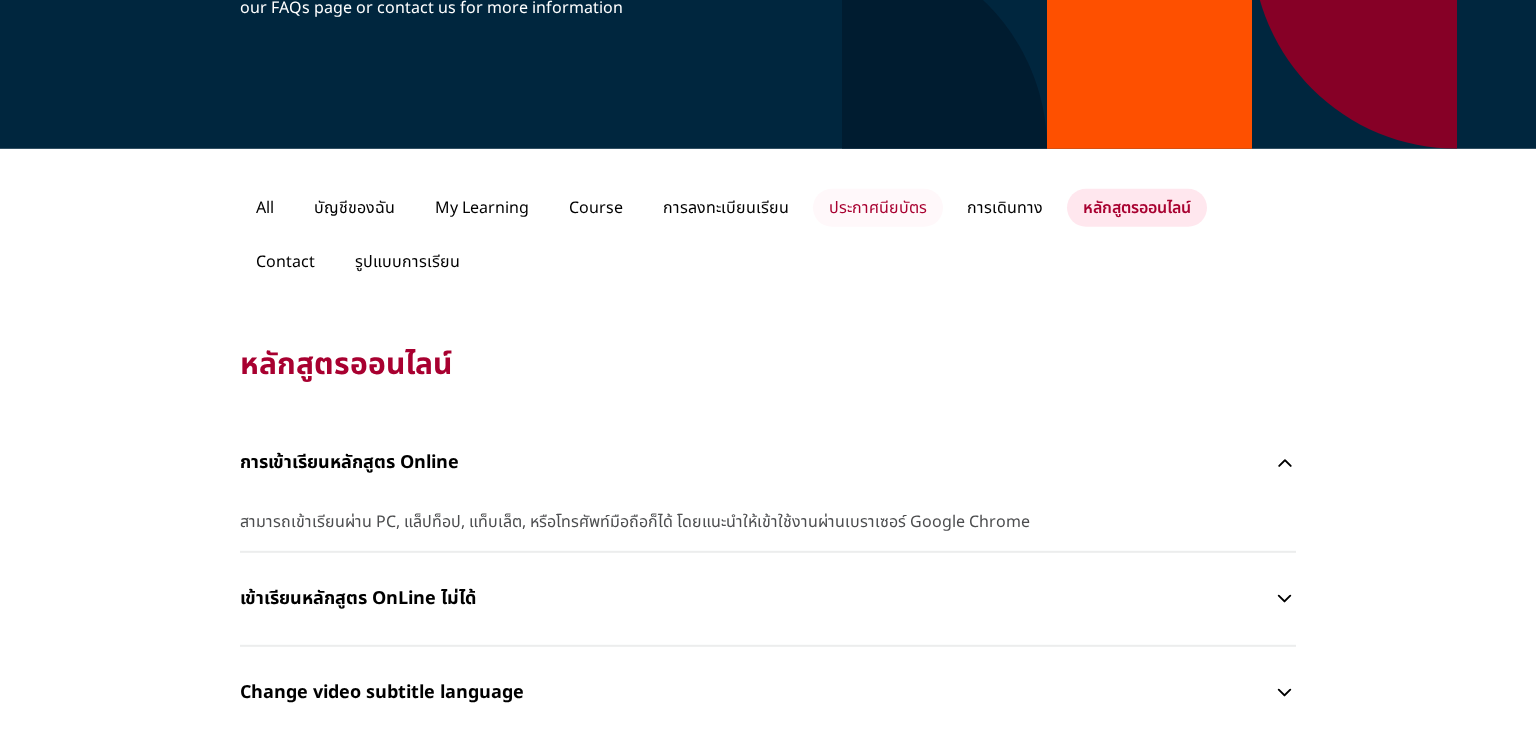 click on "ประกาศนียบัตร" at bounding box center [878, 208] 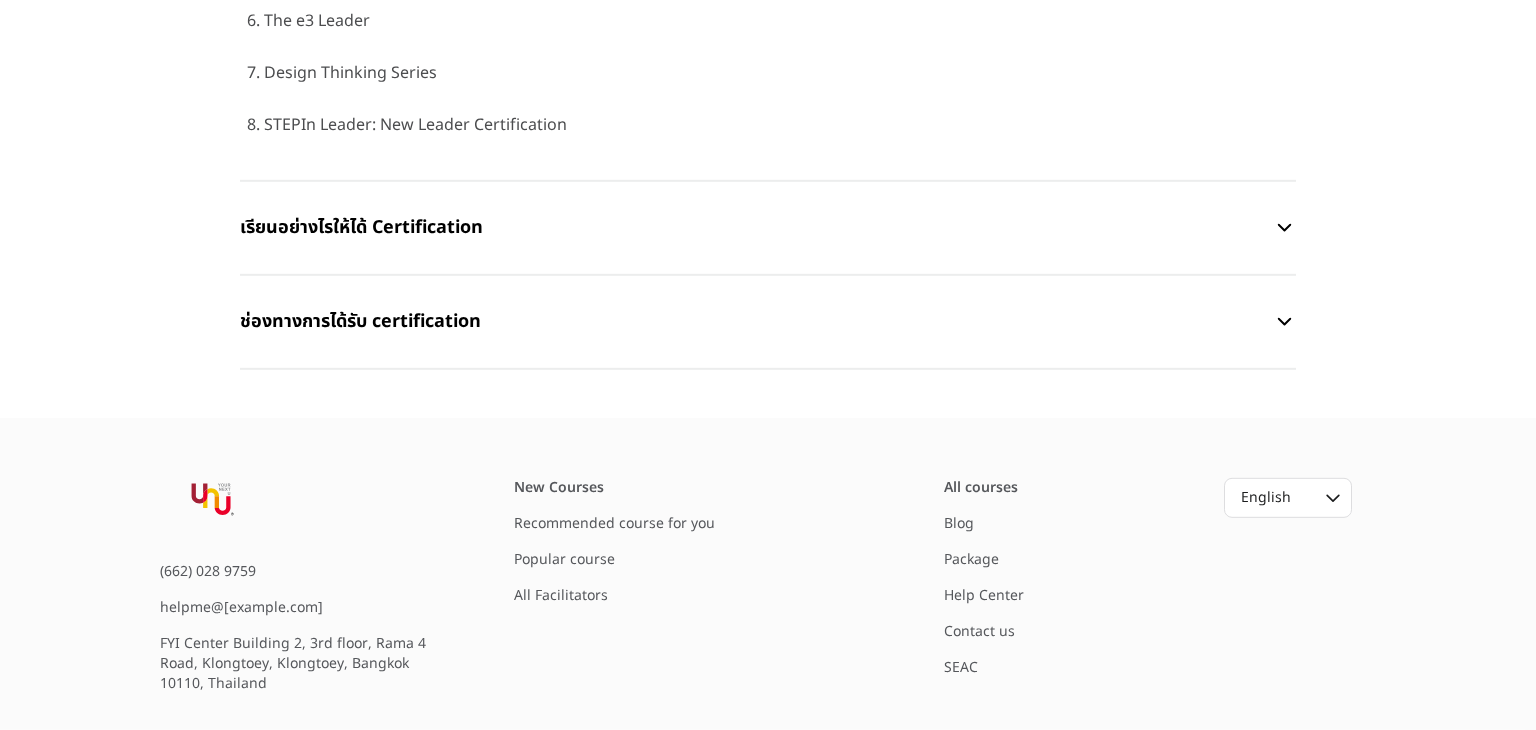 scroll, scrollTop: 1412, scrollLeft: 0, axis: vertical 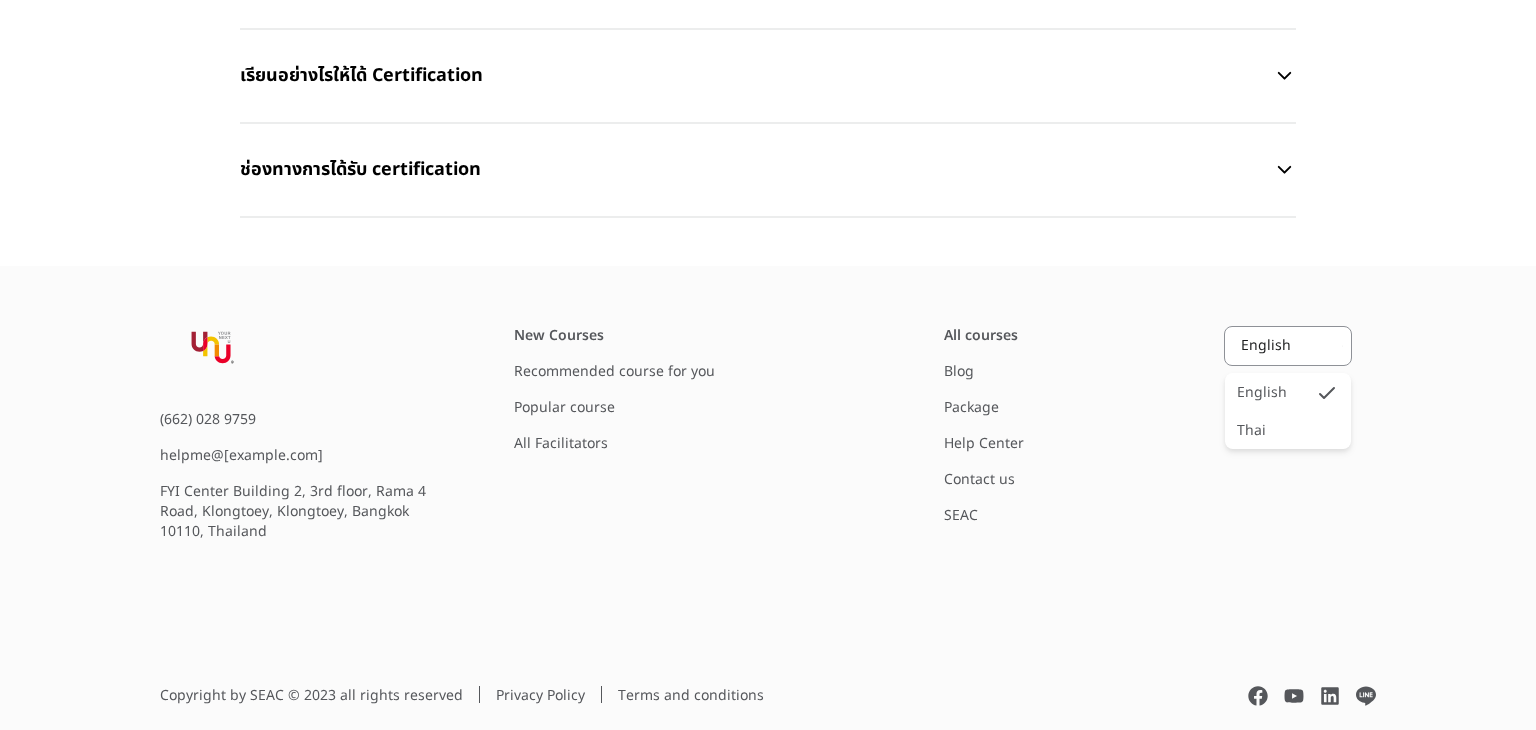 click on "English" at bounding box center [1279, 346] 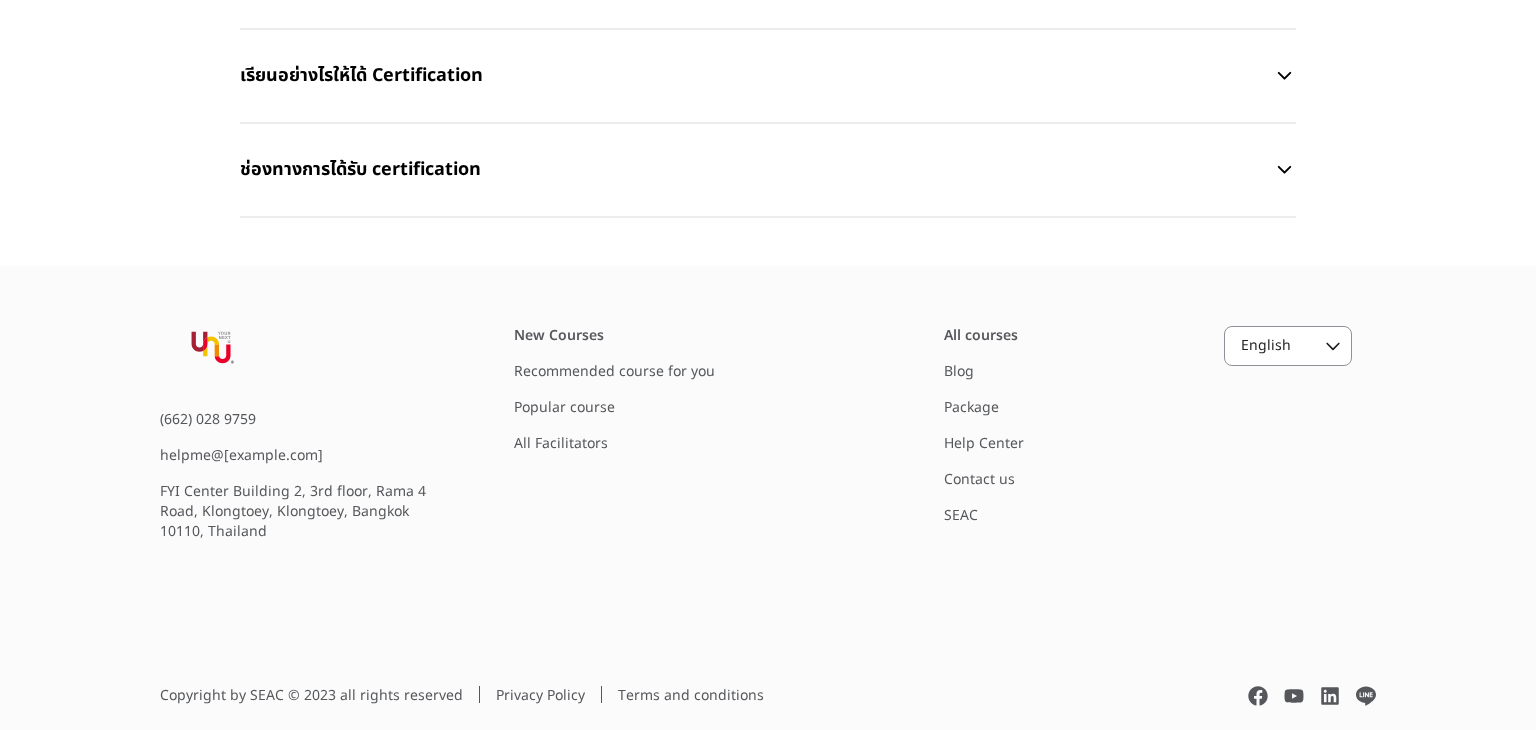 click on "English" at bounding box center (1269, 346) 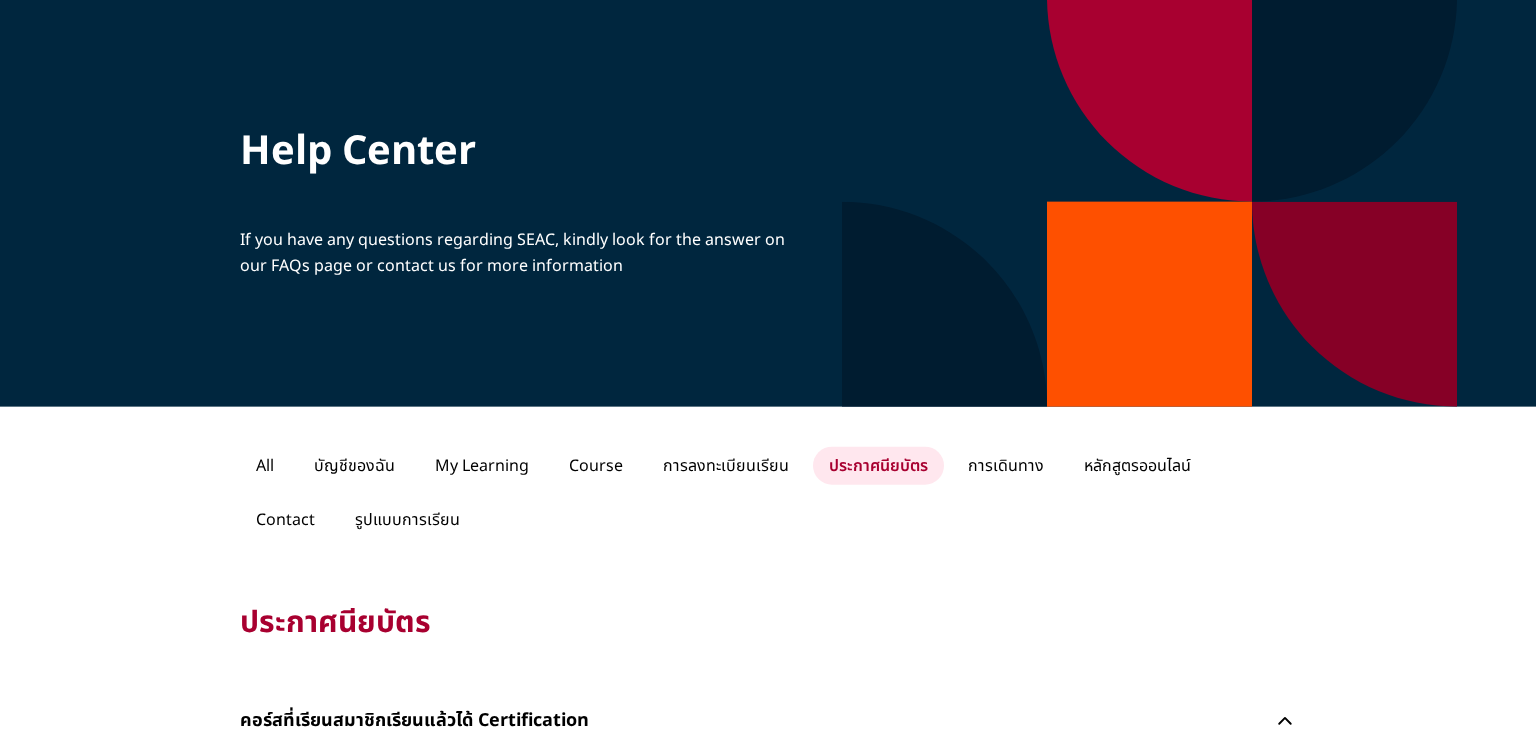 scroll, scrollTop: 4, scrollLeft: 0, axis: vertical 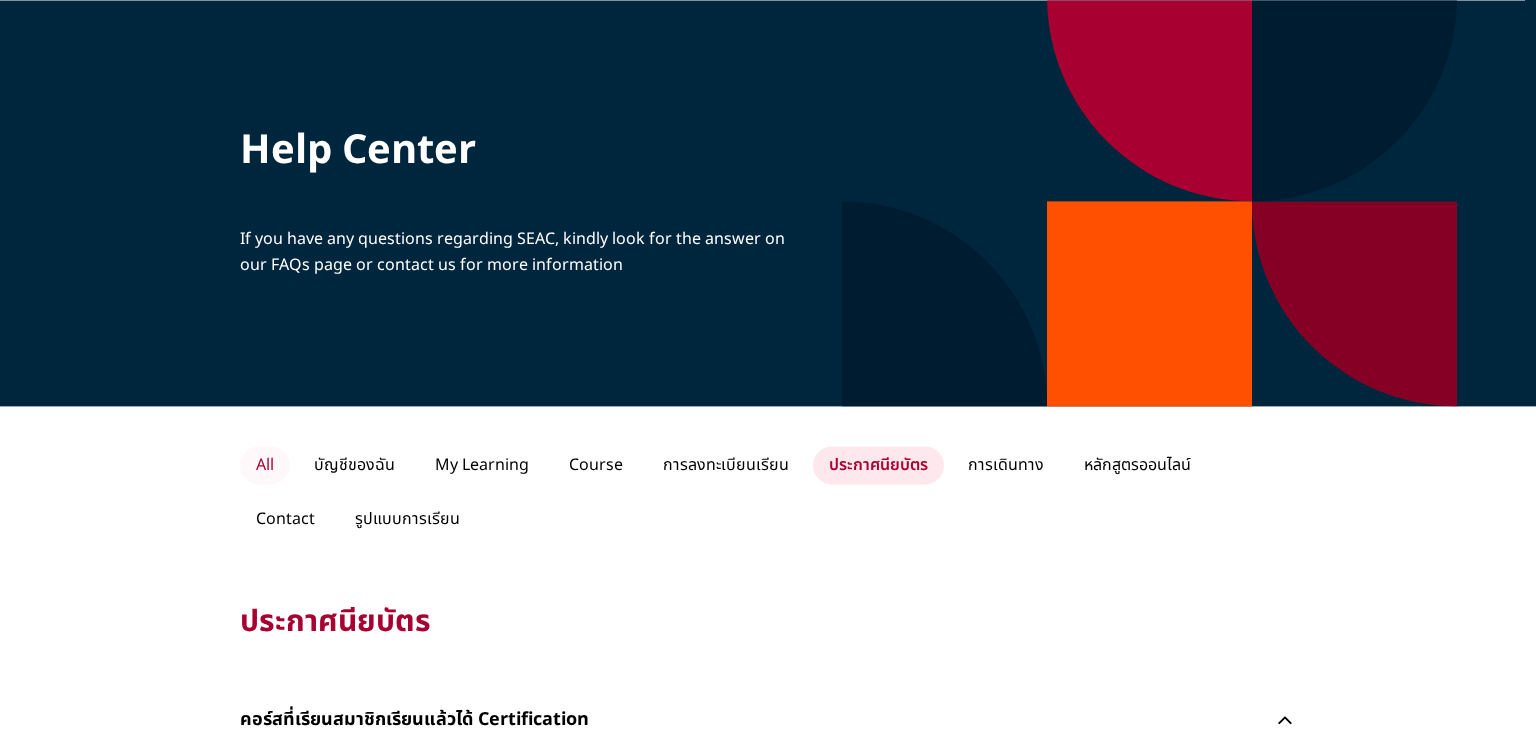 click on "All" at bounding box center (265, 465) 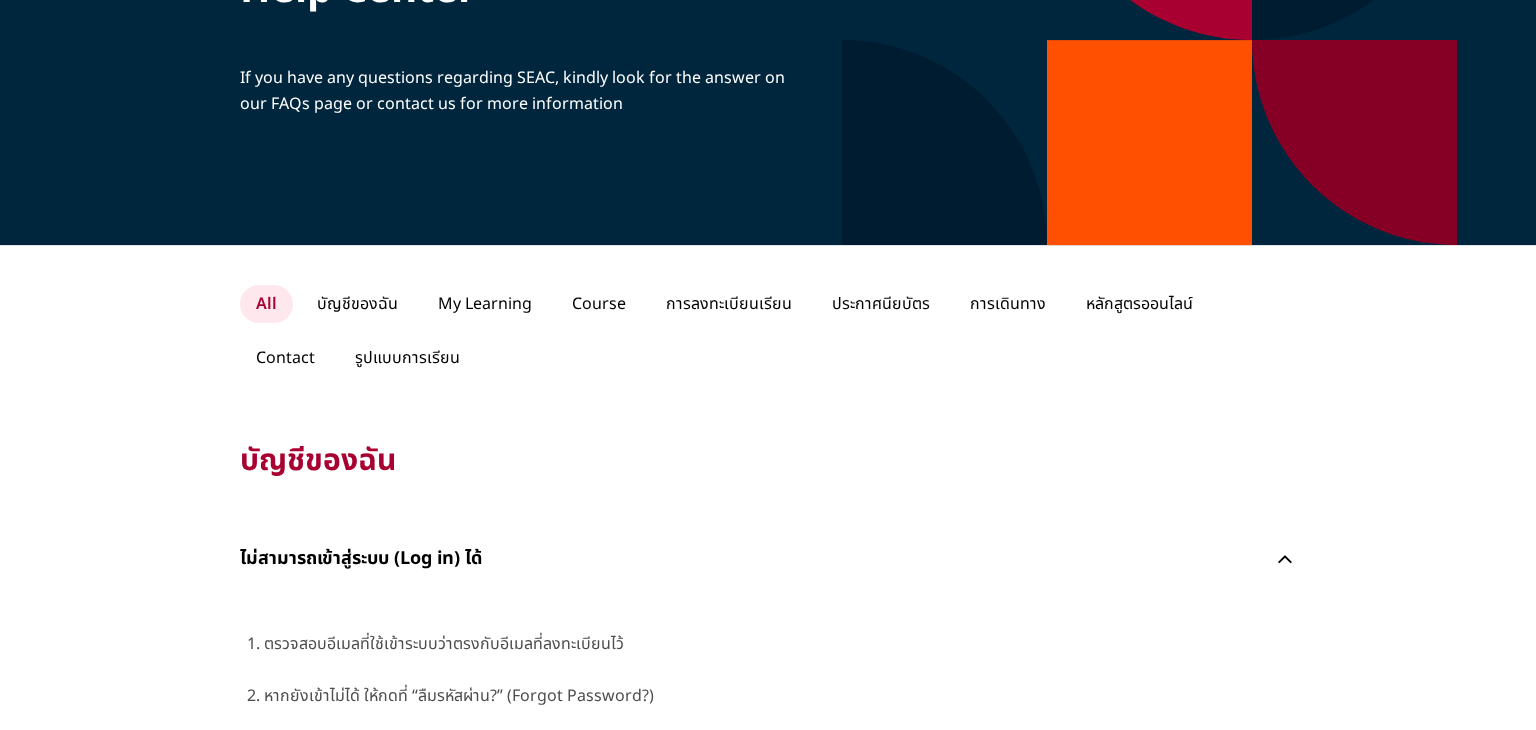 scroll, scrollTop: 0, scrollLeft: 0, axis: both 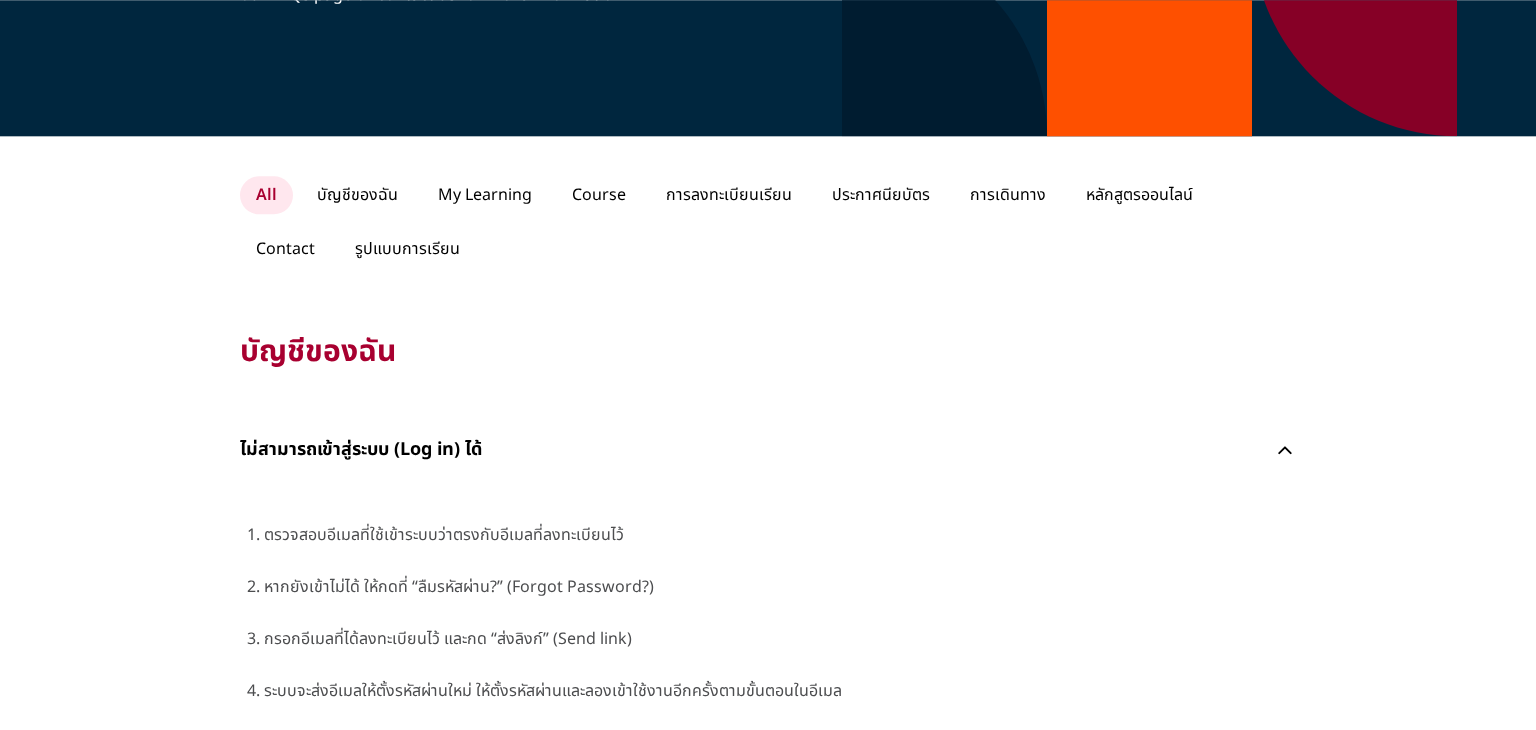 click on "ตรวจสอบอีเมลที่ใช้เข้าระบบว่าตรงกับอีเมลที่ลงทะเบียนไว้
หากยังเข้าไม่ได้ ให้กดที่ “ลืมรหัสผ่าน?” (Forgot Password?)
กรอกอีเมลที่ได้ลงทะเบียนไว้ และกด “ส่งลิงก์” (Send link)
ระบบจะส่งอีเมลให้ตั้งรหัสผ่านใหม่ ให้ตั้งรหัสผ่านและลองเข้าใช้งานอีกครั้งตามขั้นตอนในอีเมล" at bounding box center [780, 613] 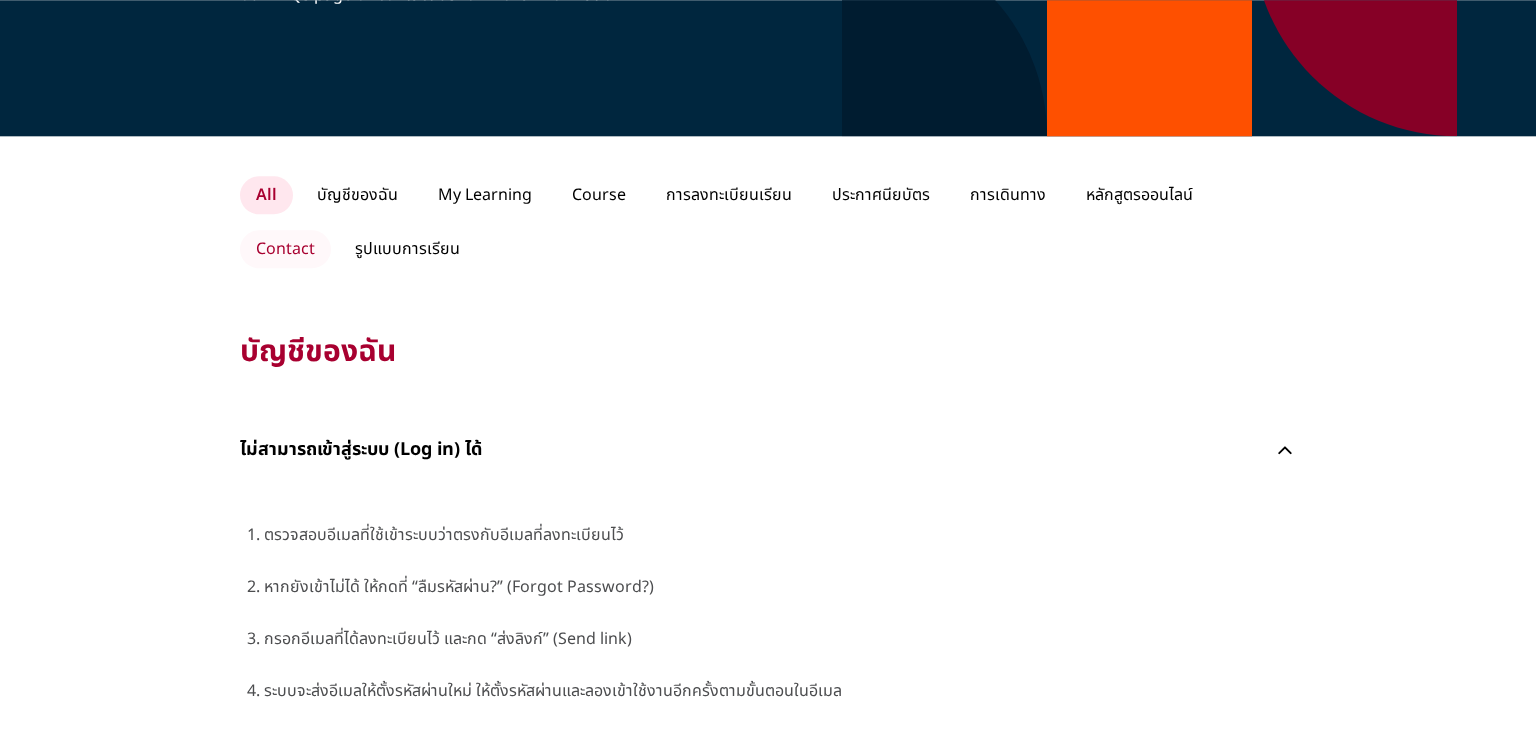 click on "Contact" at bounding box center (285, 249) 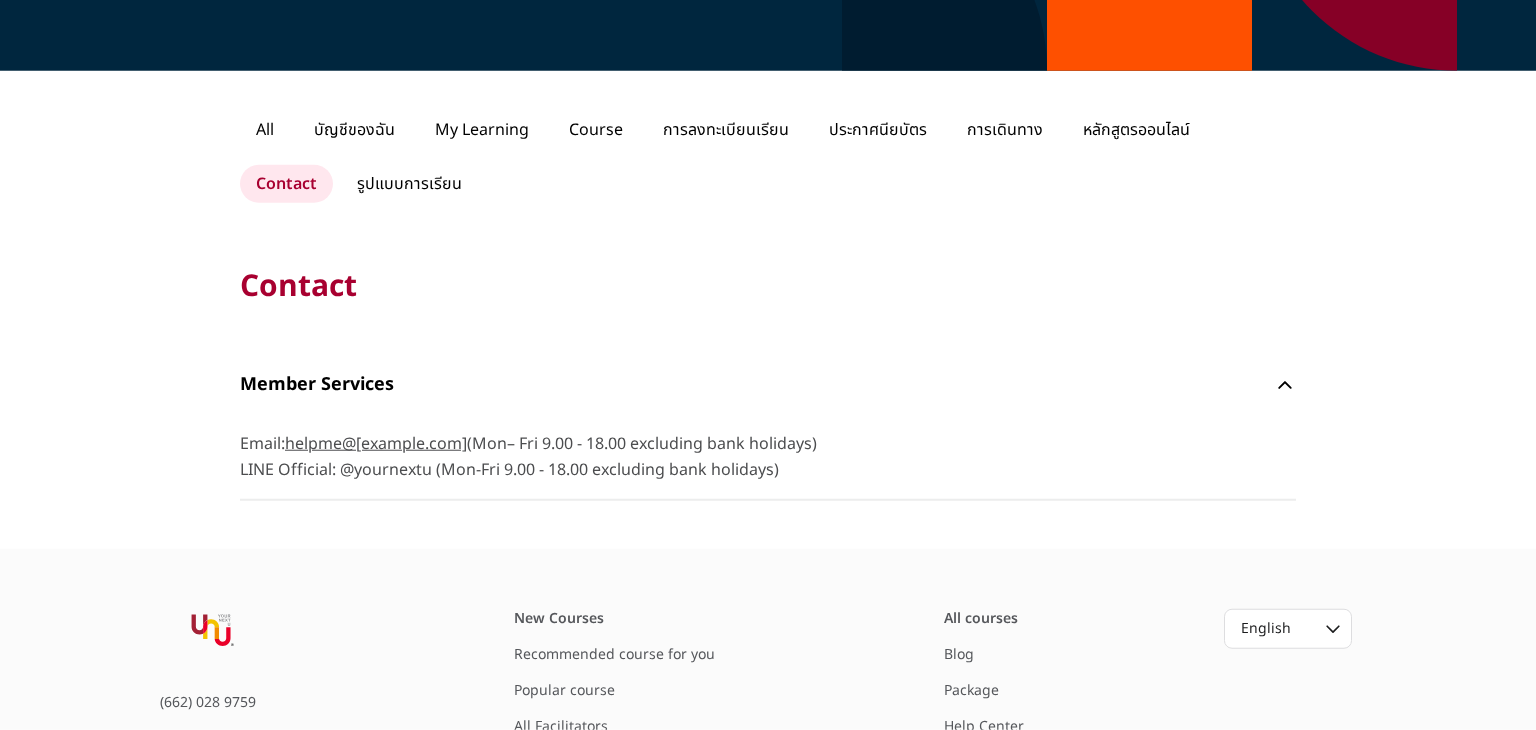 scroll, scrollTop: 347, scrollLeft: 0, axis: vertical 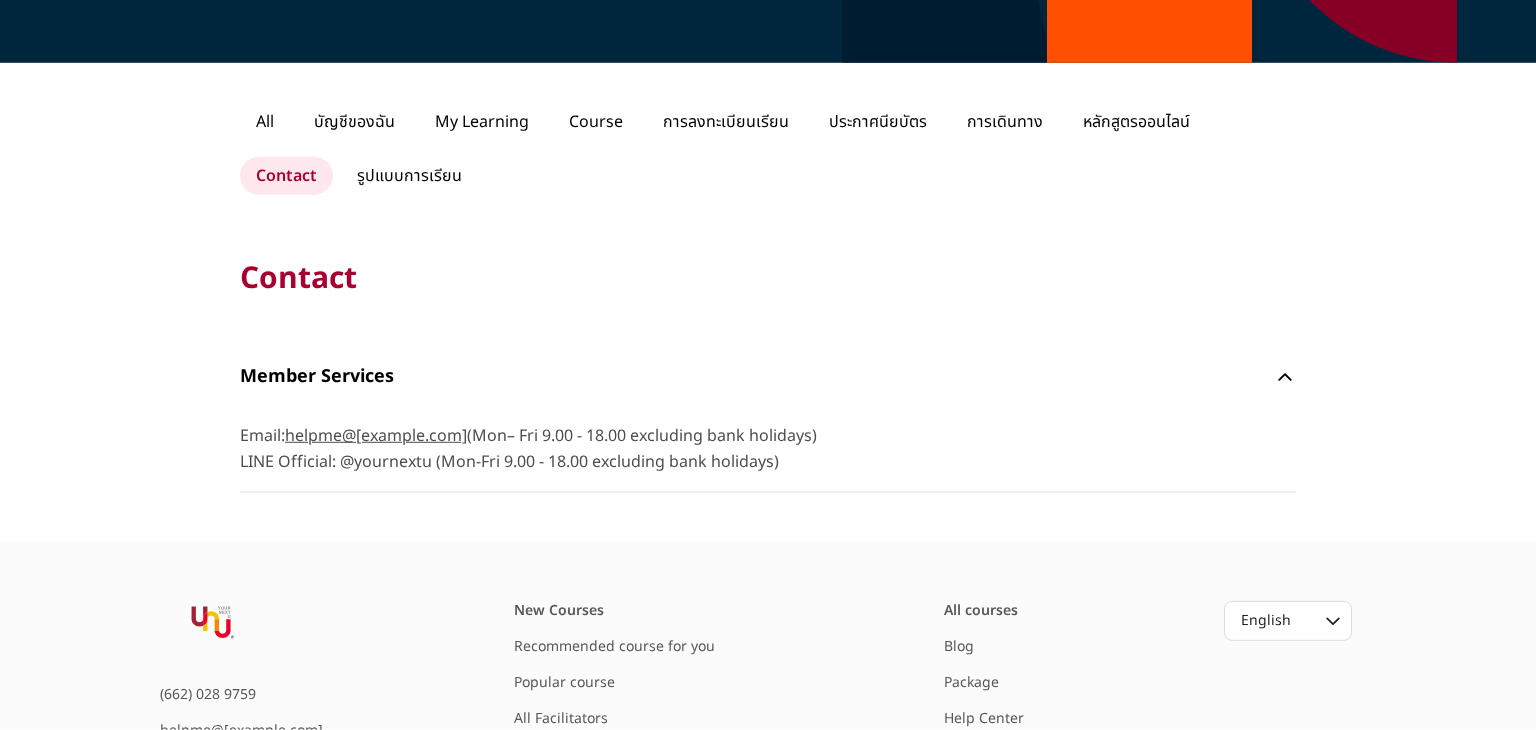 click on "Package" at bounding box center [971, 682] 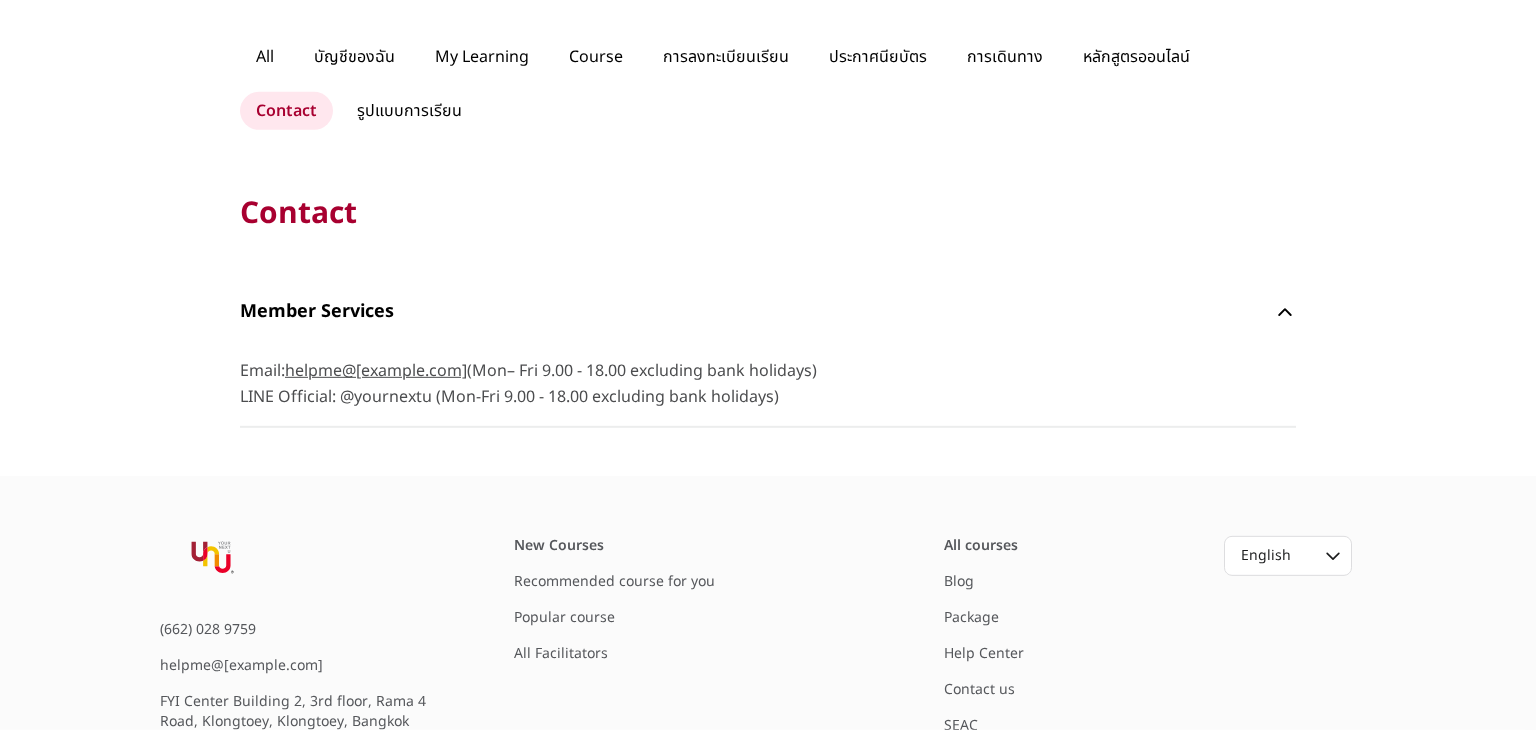 scroll, scrollTop: 547, scrollLeft: 0, axis: vertical 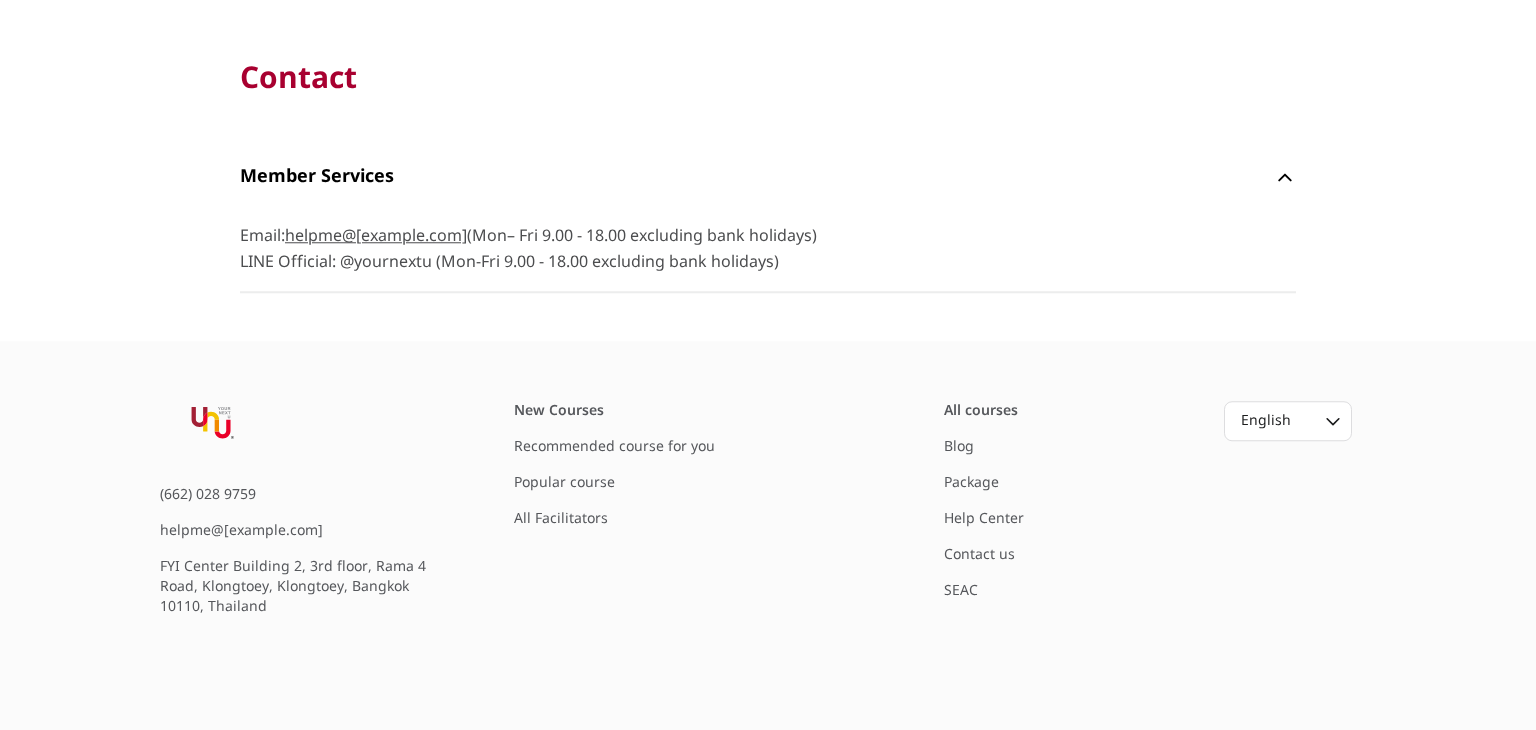 click on "SEAC" at bounding box center [961, 590] 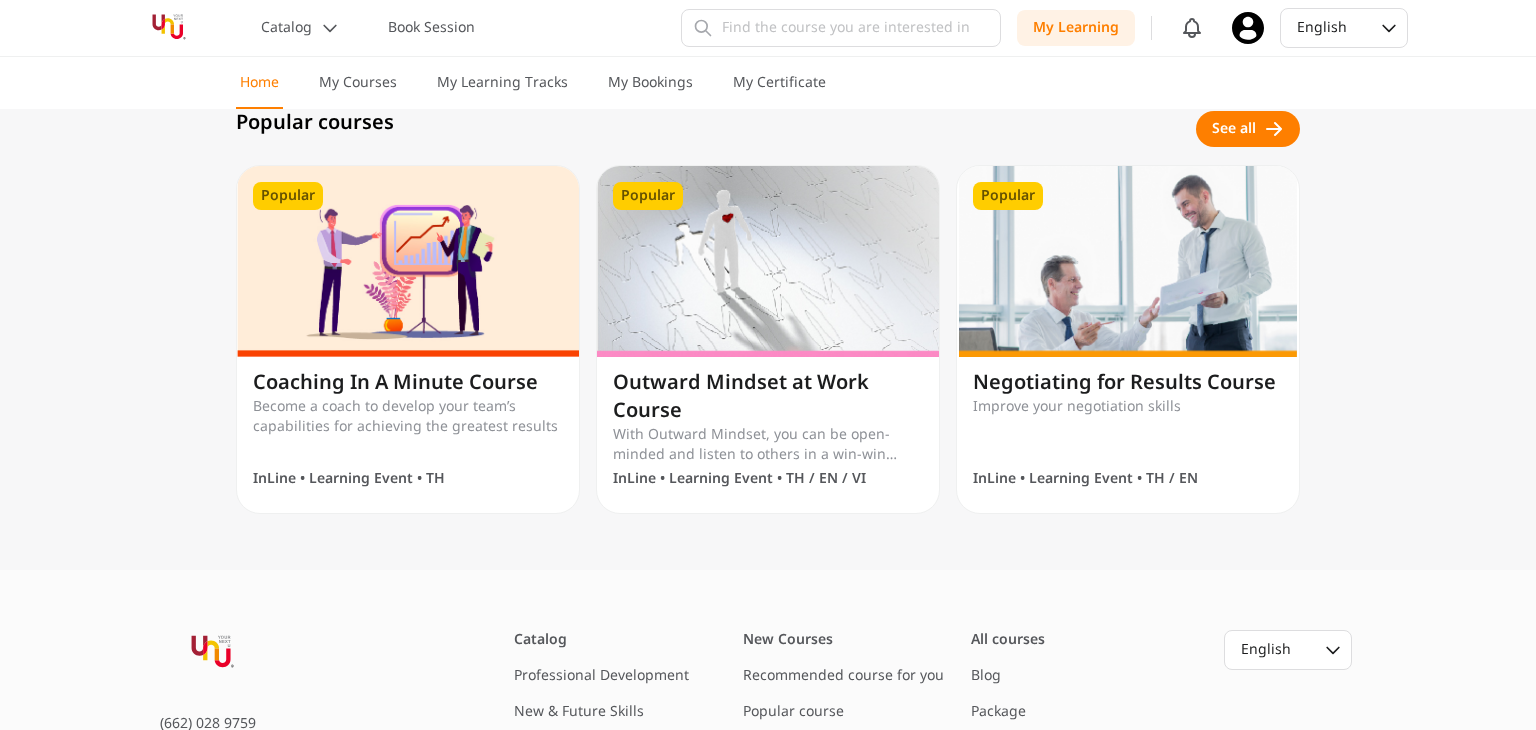scroll, scrollTop: 1217, scrollLeft: 0, axis: vertical 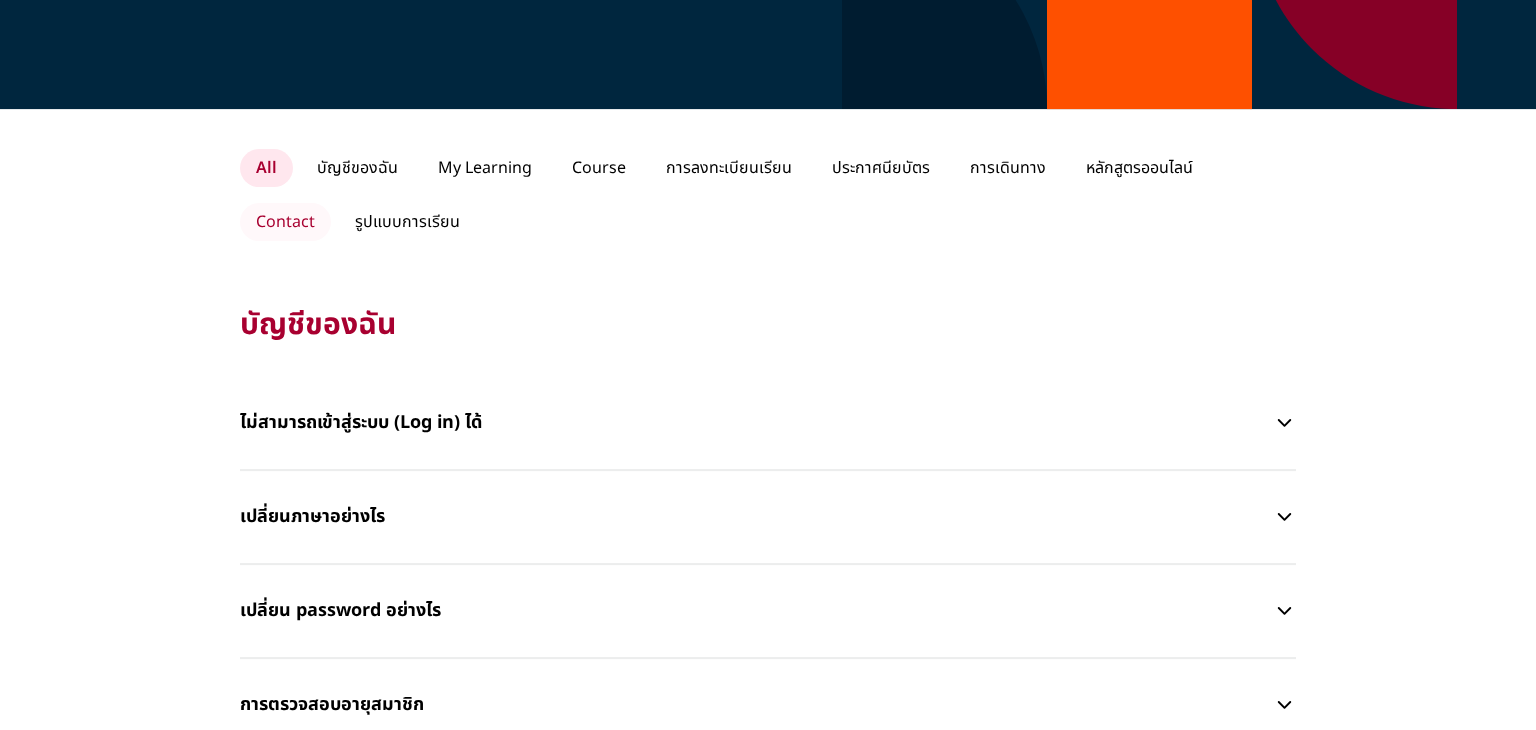 click on "Contact" at bounding box center [285, 222] 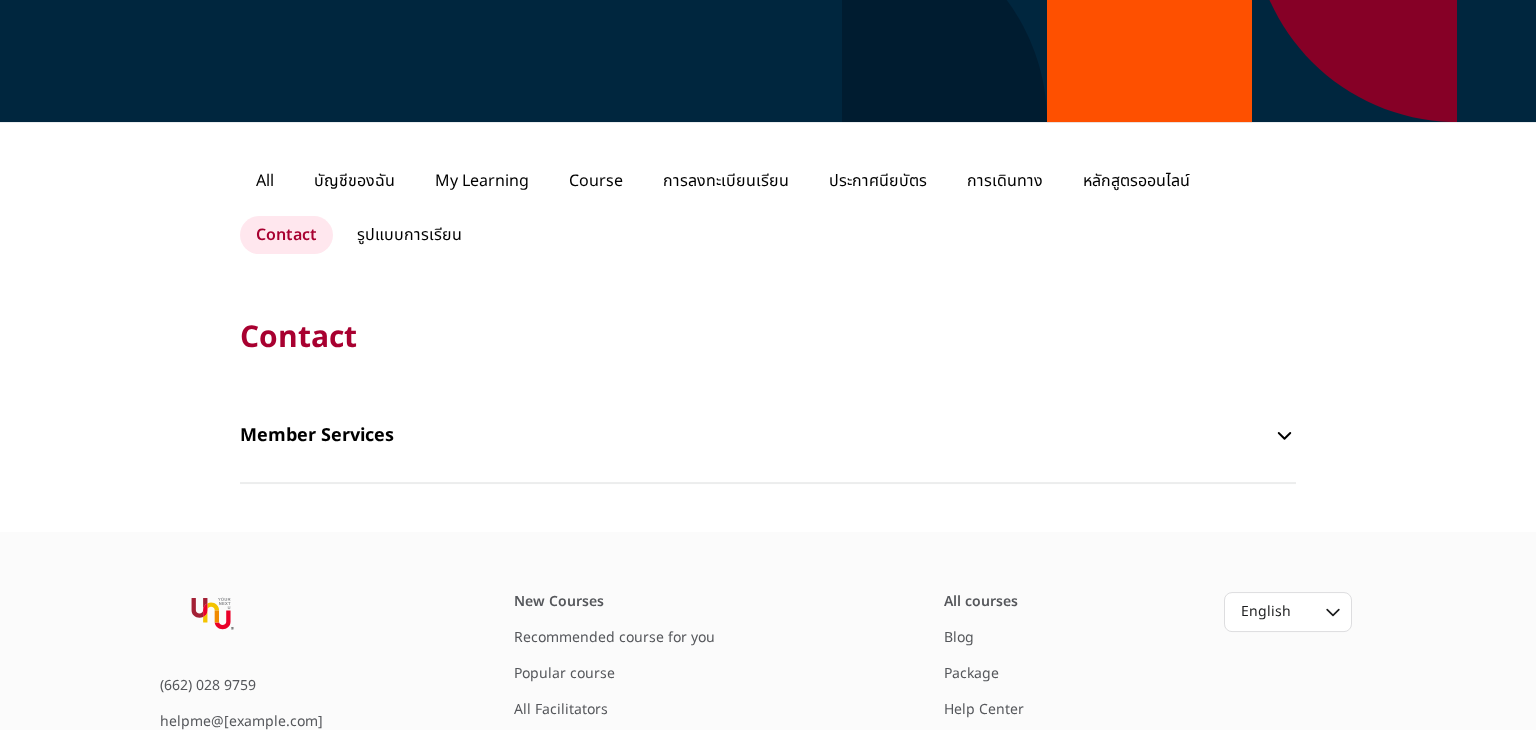 scroll, scrollTop: 287, scrollLeft: 0, axis: vertical 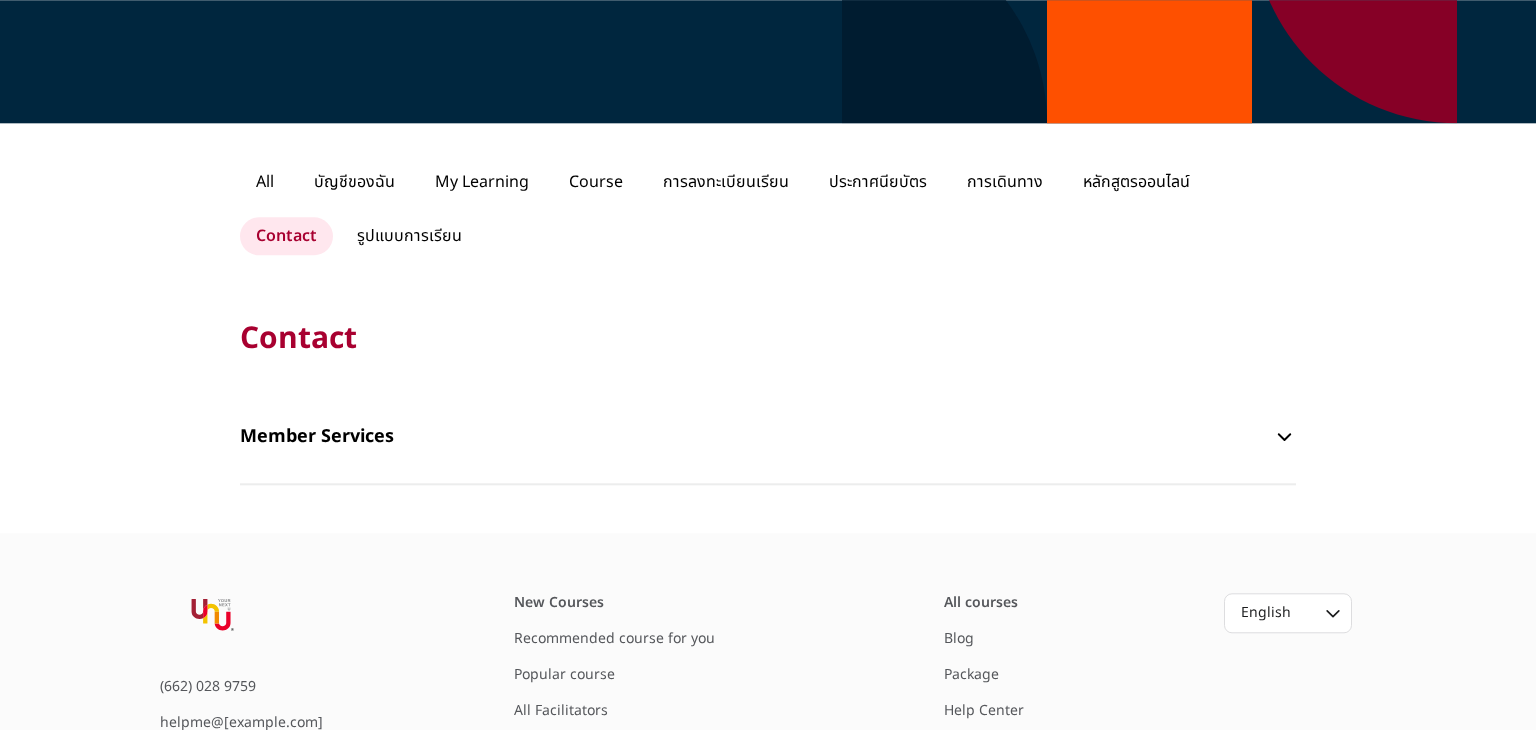 click on "Member Services" at bounding box center (756, 437) 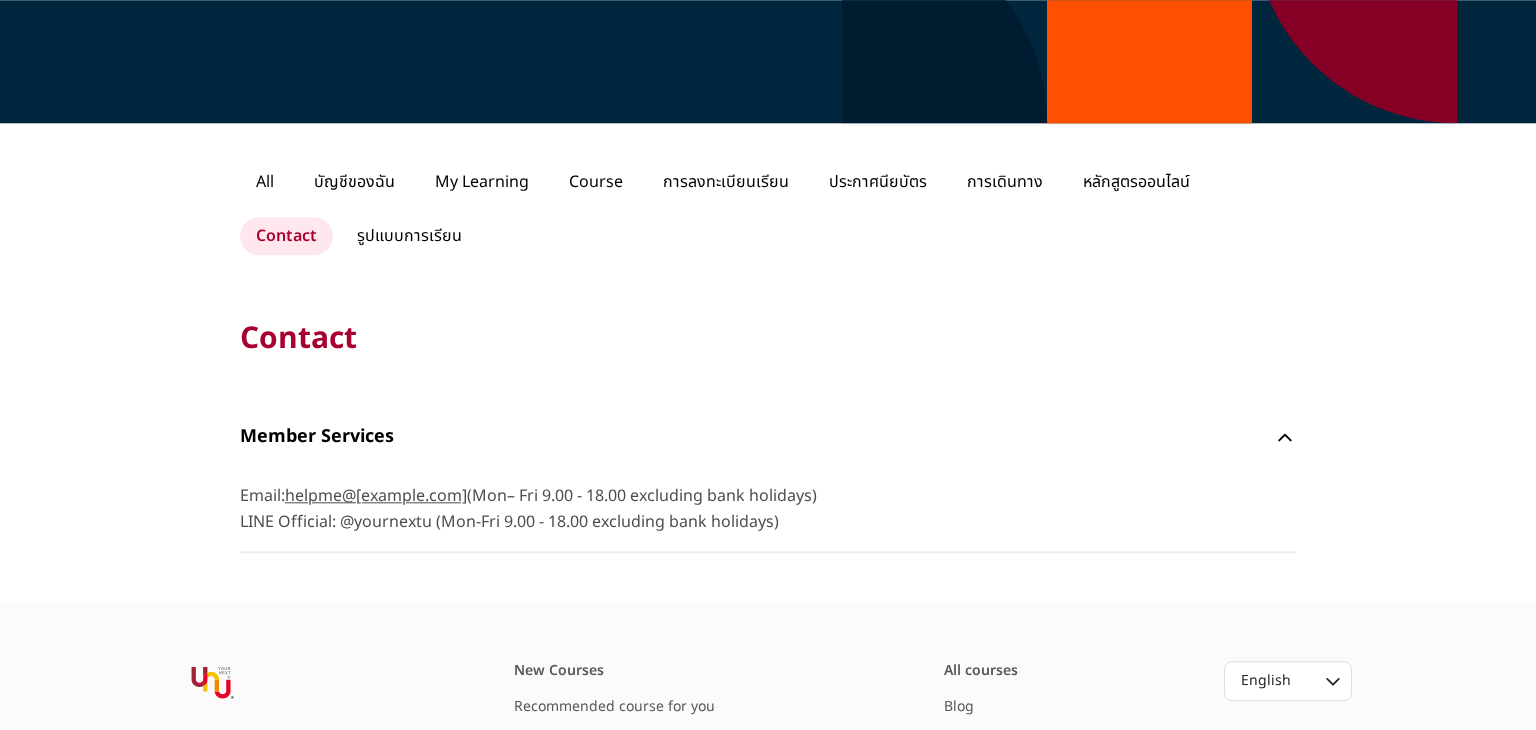 scroll, scrollTop: 432, scrollLeft: 0, axis: vertical 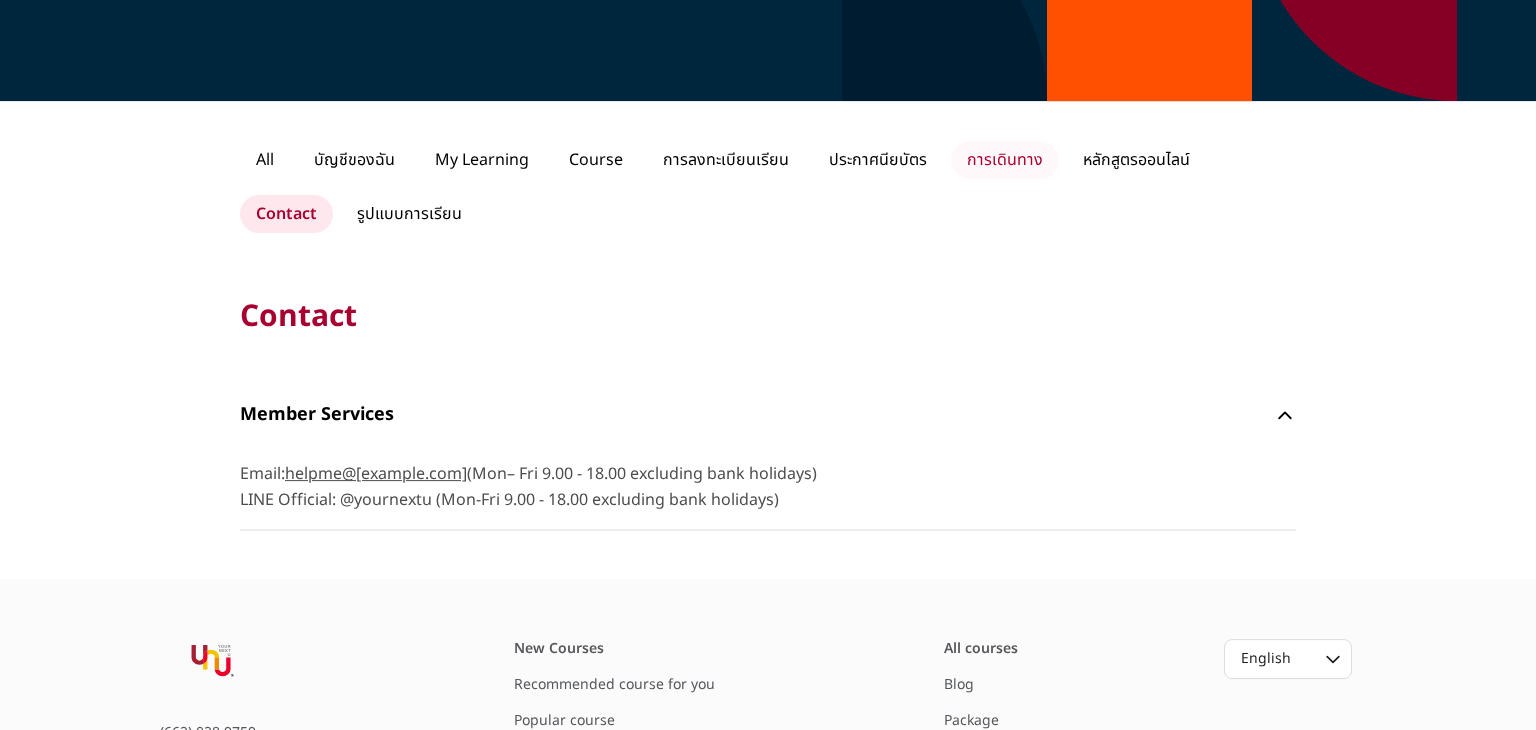 click on "การเดินทาง" at bounding box center [1005, 160] 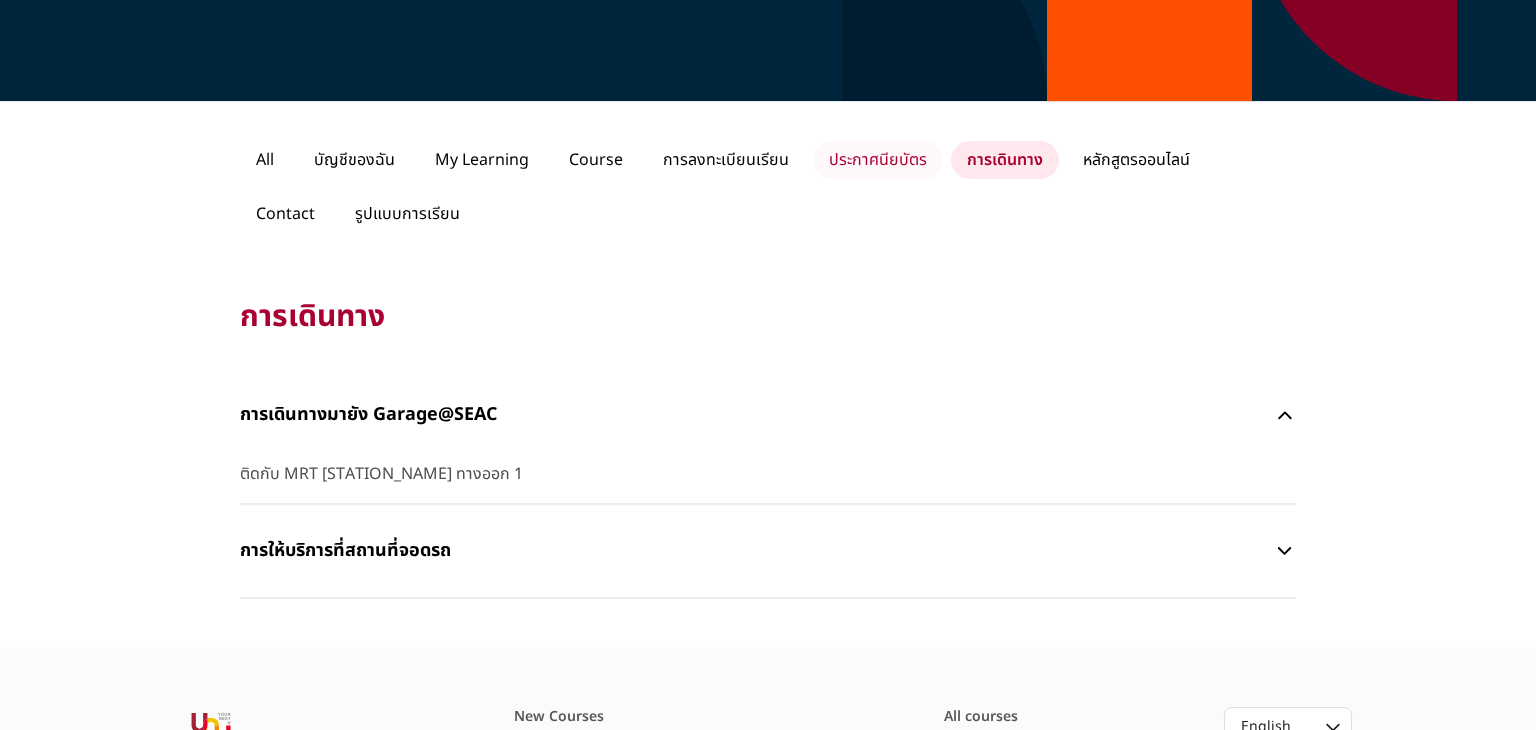 click on "ประกาศนียบัตร" at bounding box center [878, 160] 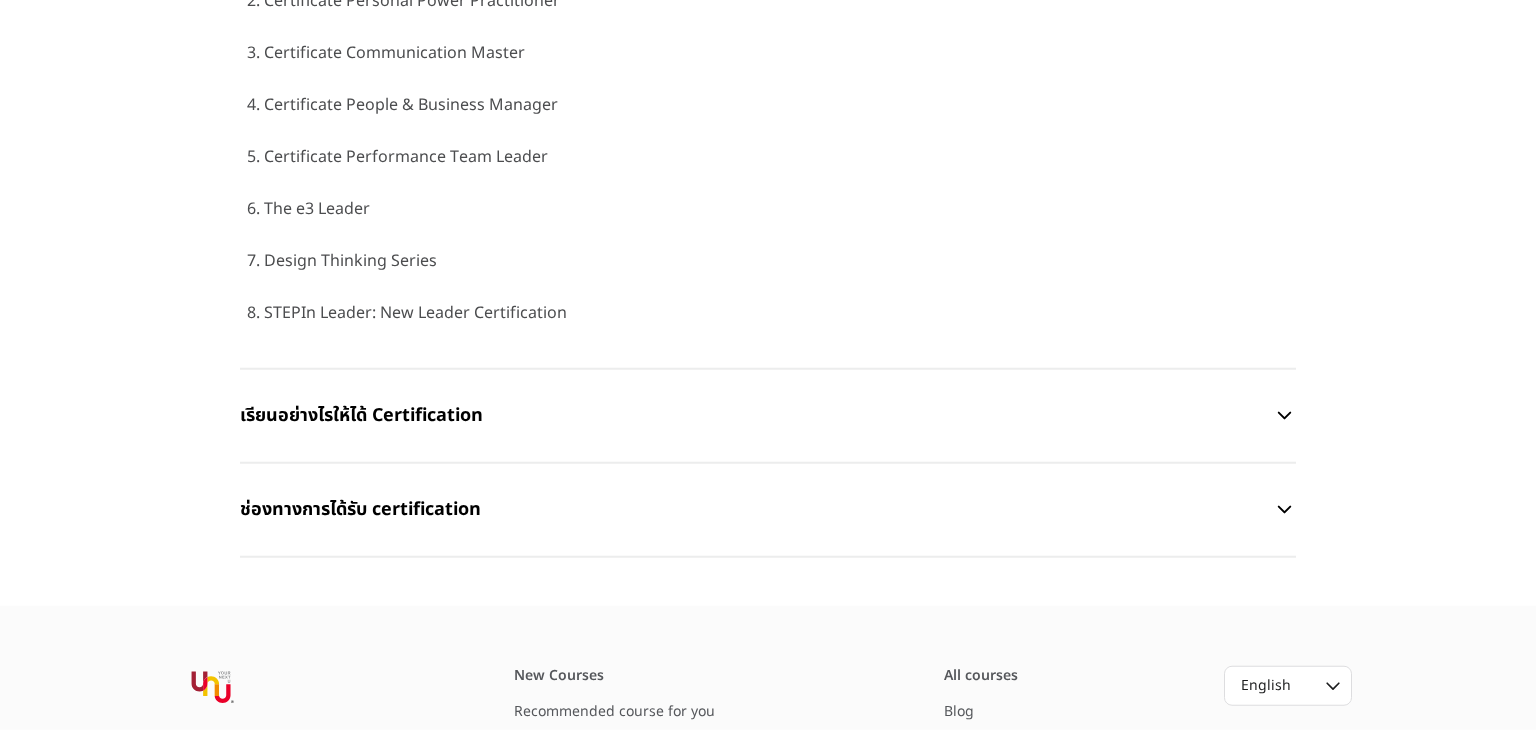 scroll, scrollTop: 1082, scrollLeft: 0, axis: vertical 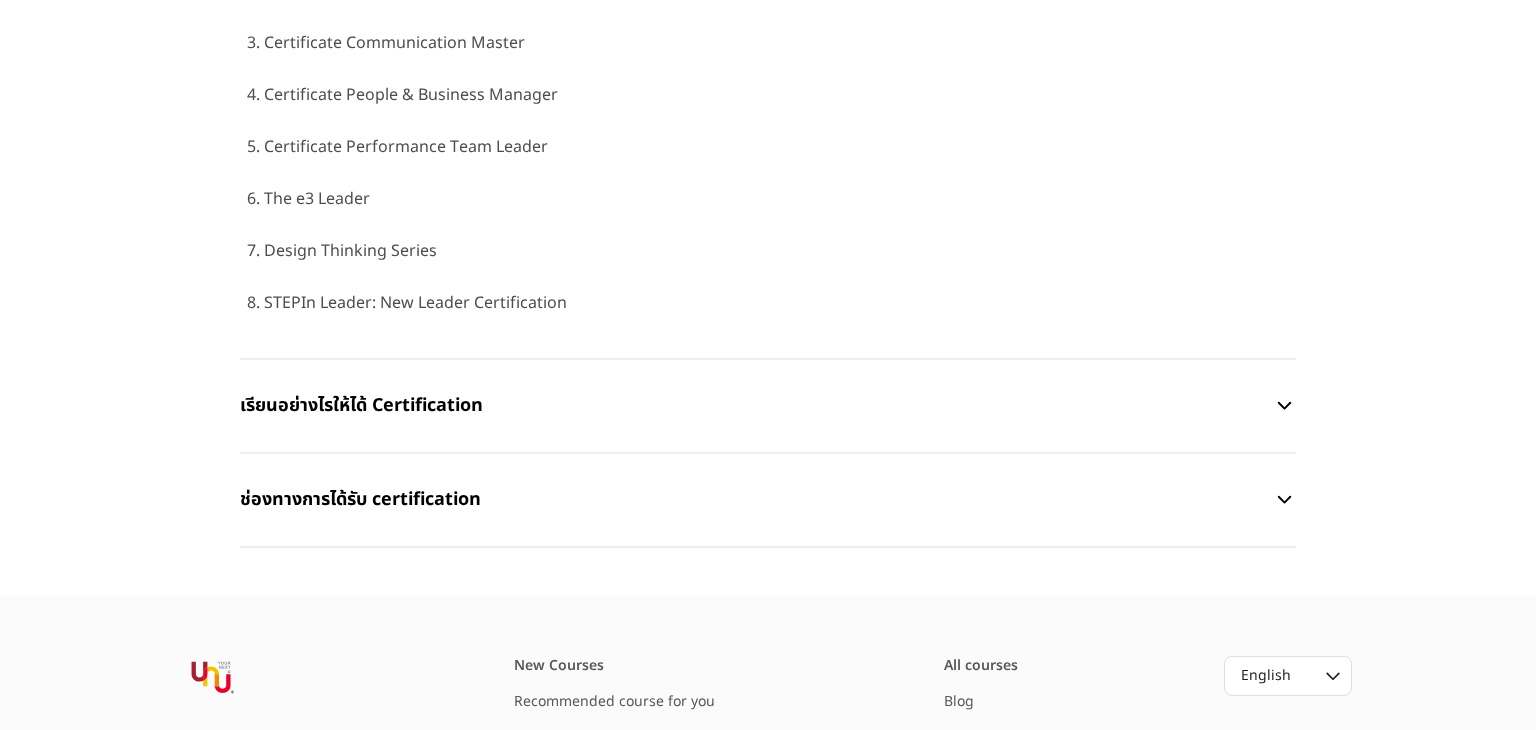 click on "เรียนอย่างไรให้ได้ Certification" at bounding box center (756, 406) 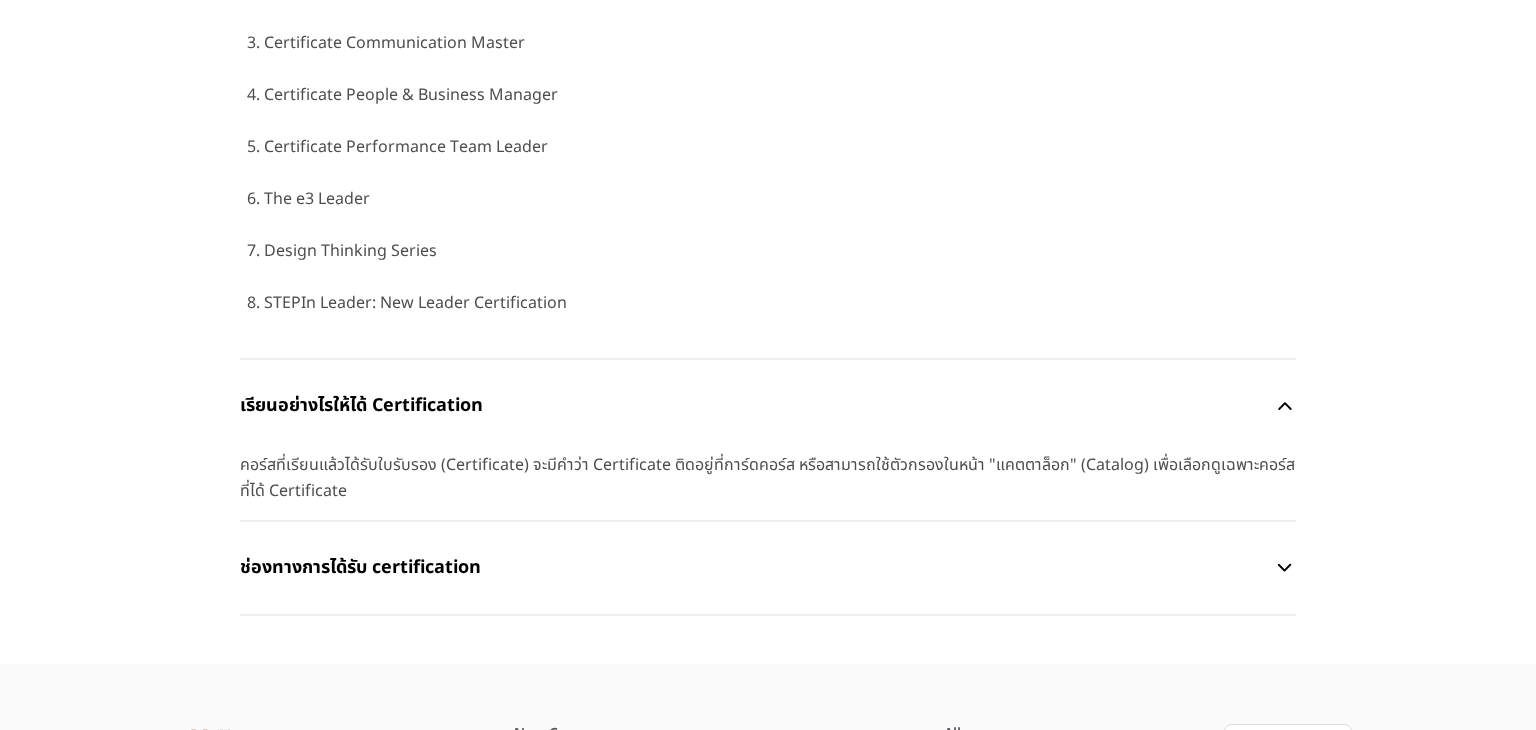 click on "เรียนอย่างไรให้ได้ Certification" at bounding box center (756, 406) 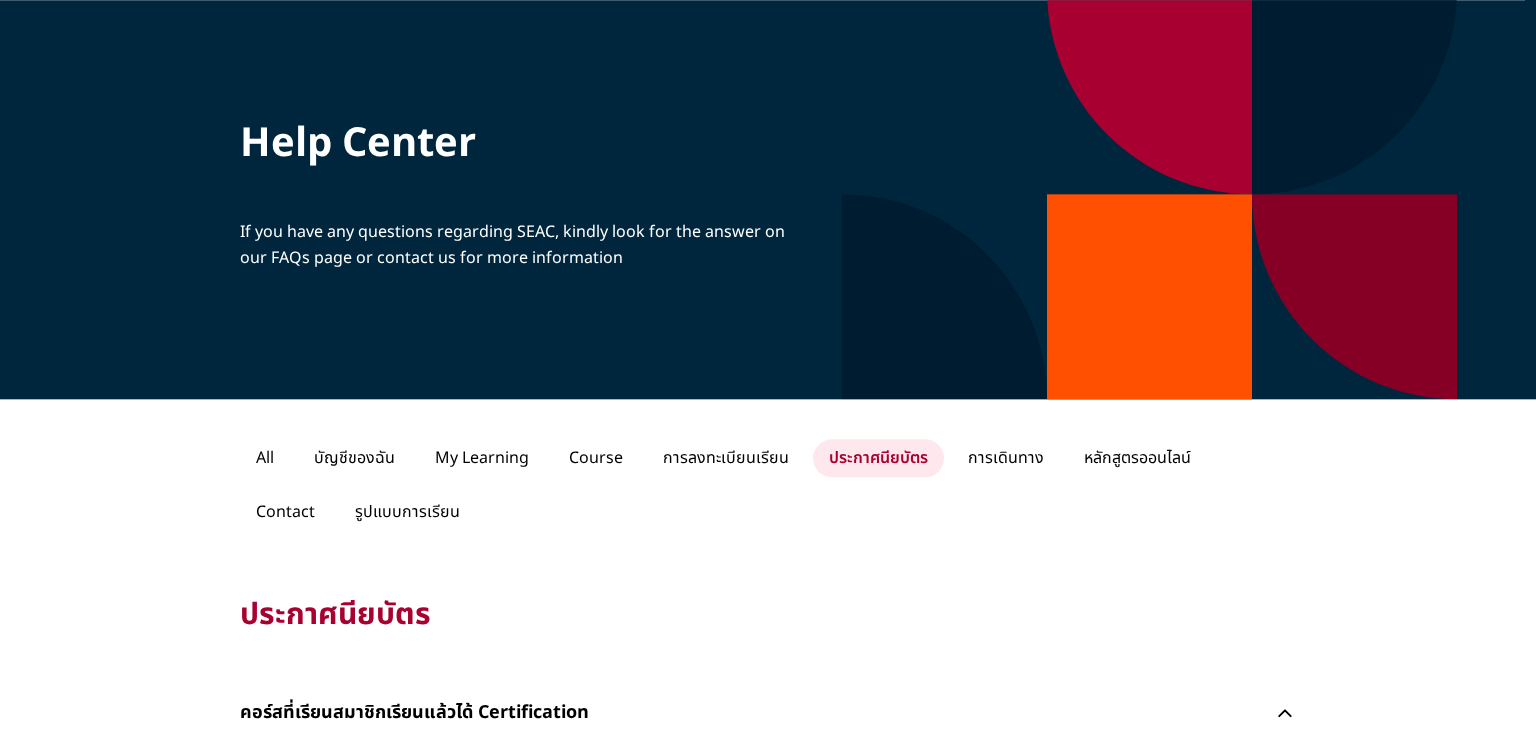 scroll, scrollTop: 0, scrollLeft: 0, axis: both 